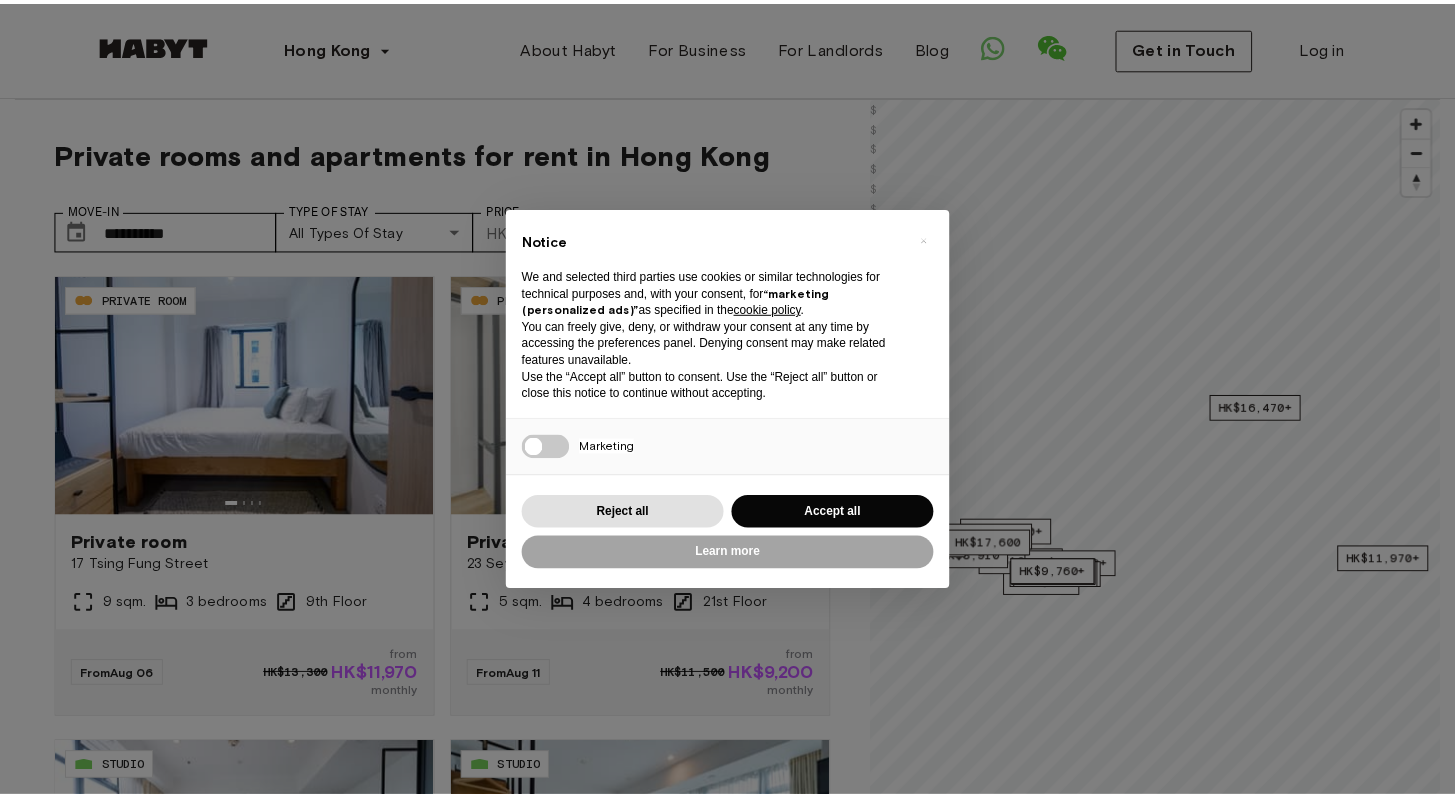 scroll, scrollTop: 0, scrollLeft: 0, axis: both 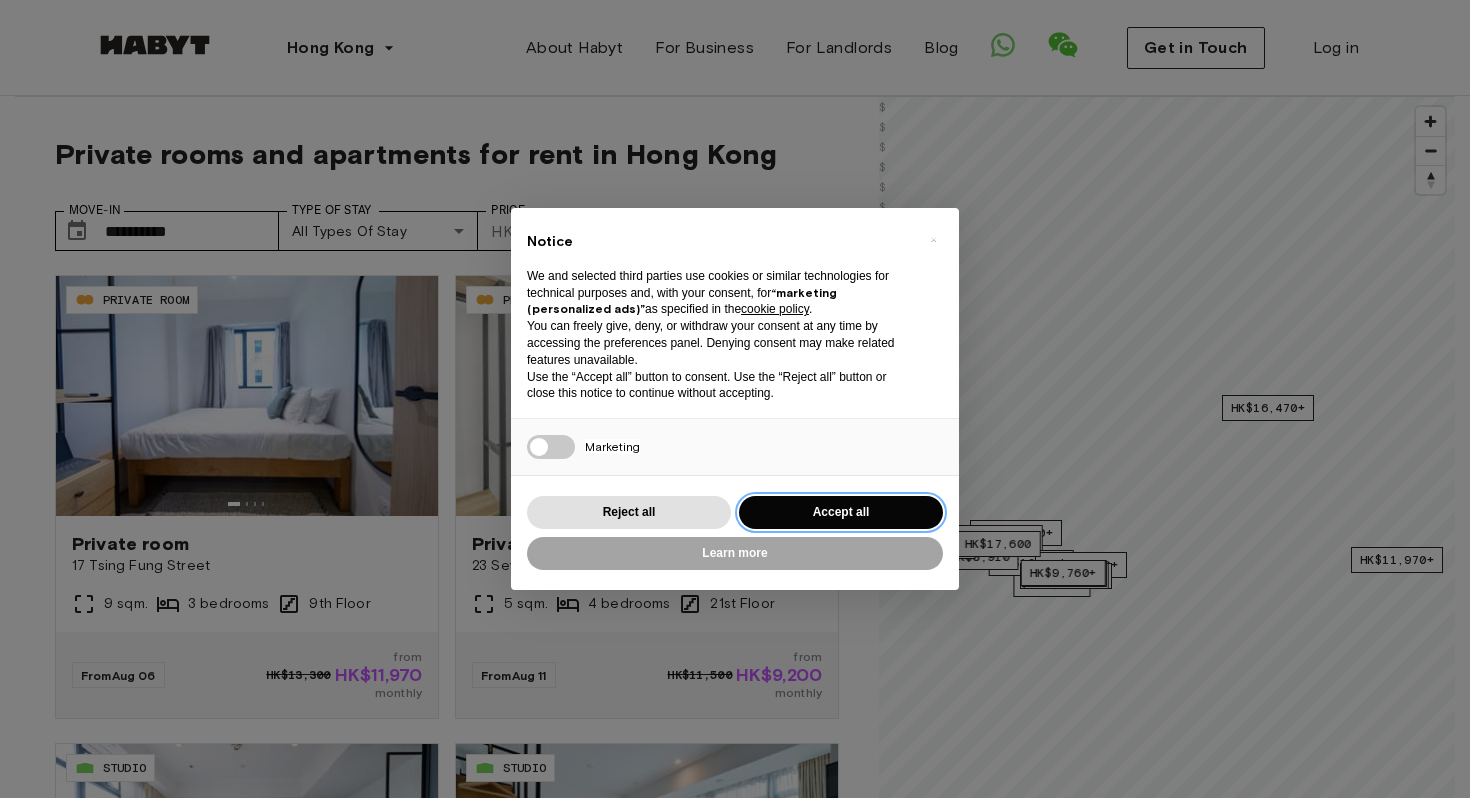 click on "Accept all" at bounding box center (841, 512) 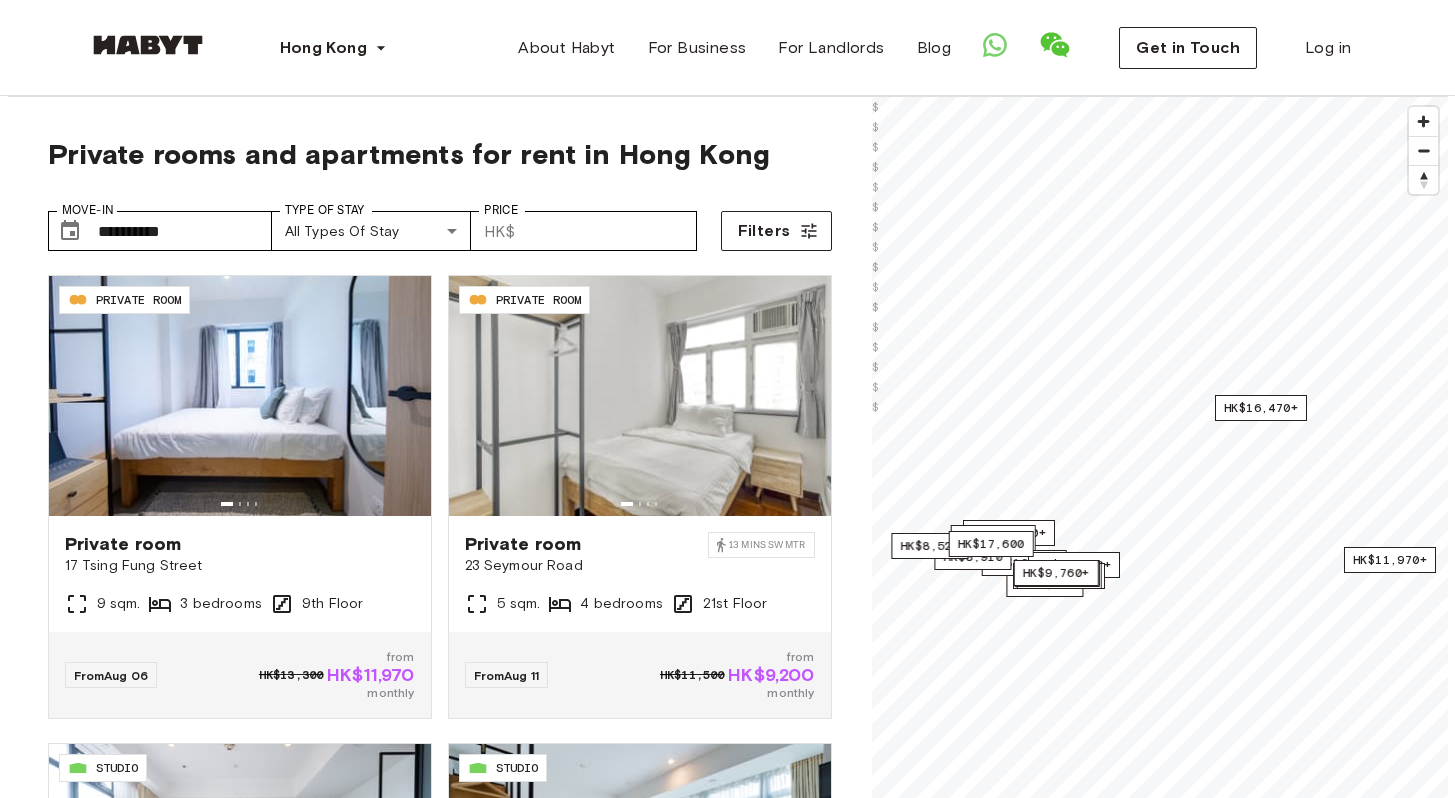 scroll, scrollTop: 0, scrollLeft: 0, axis: both 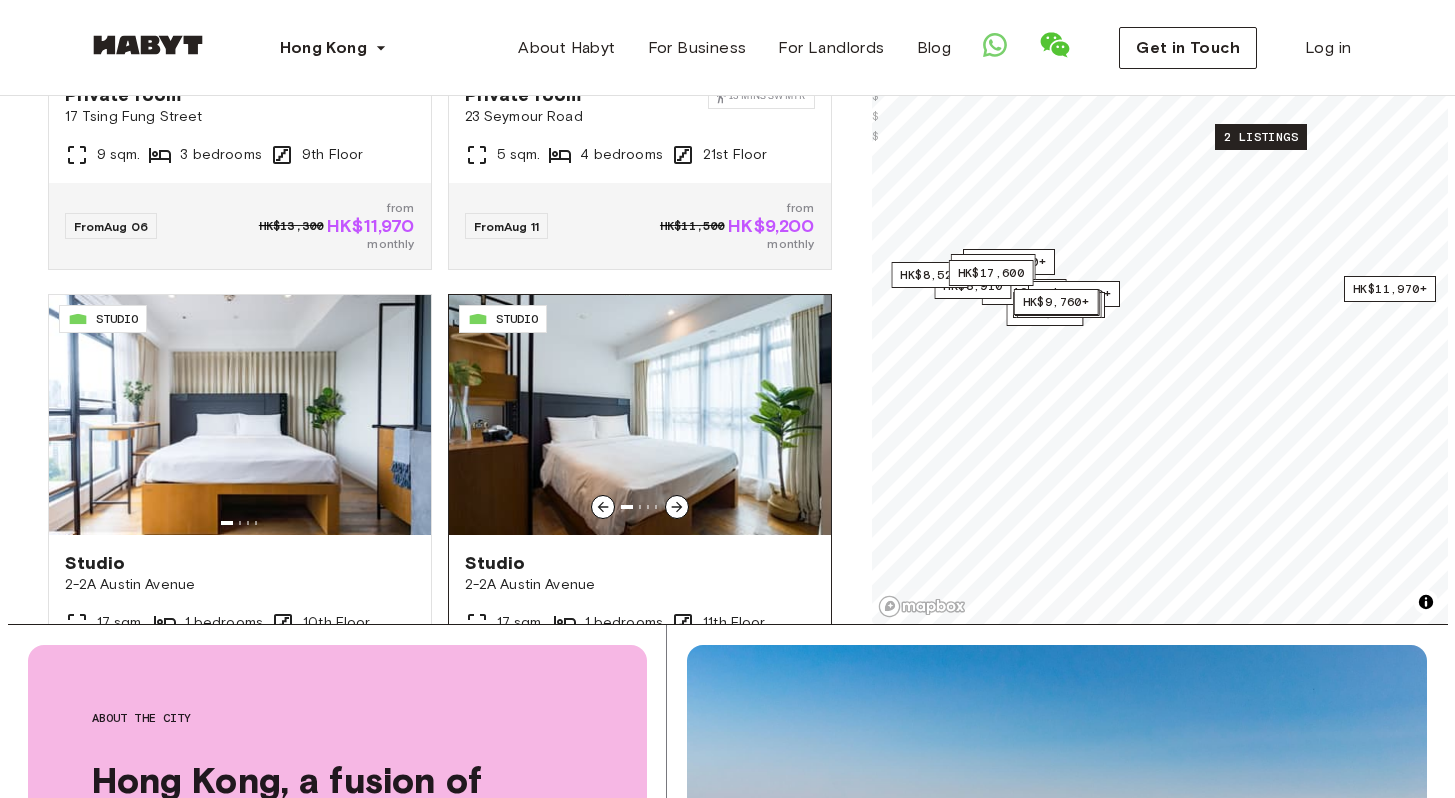 click 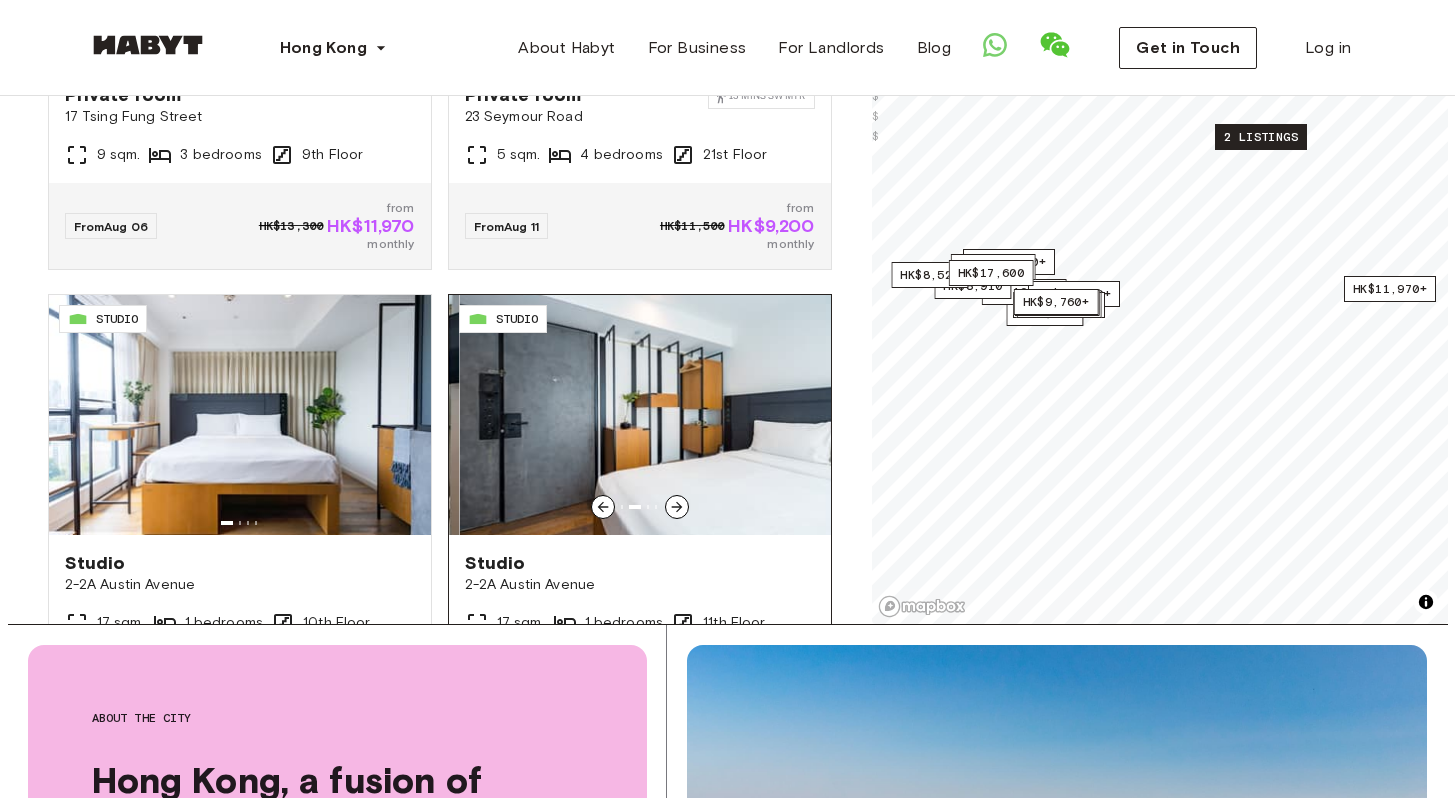 click 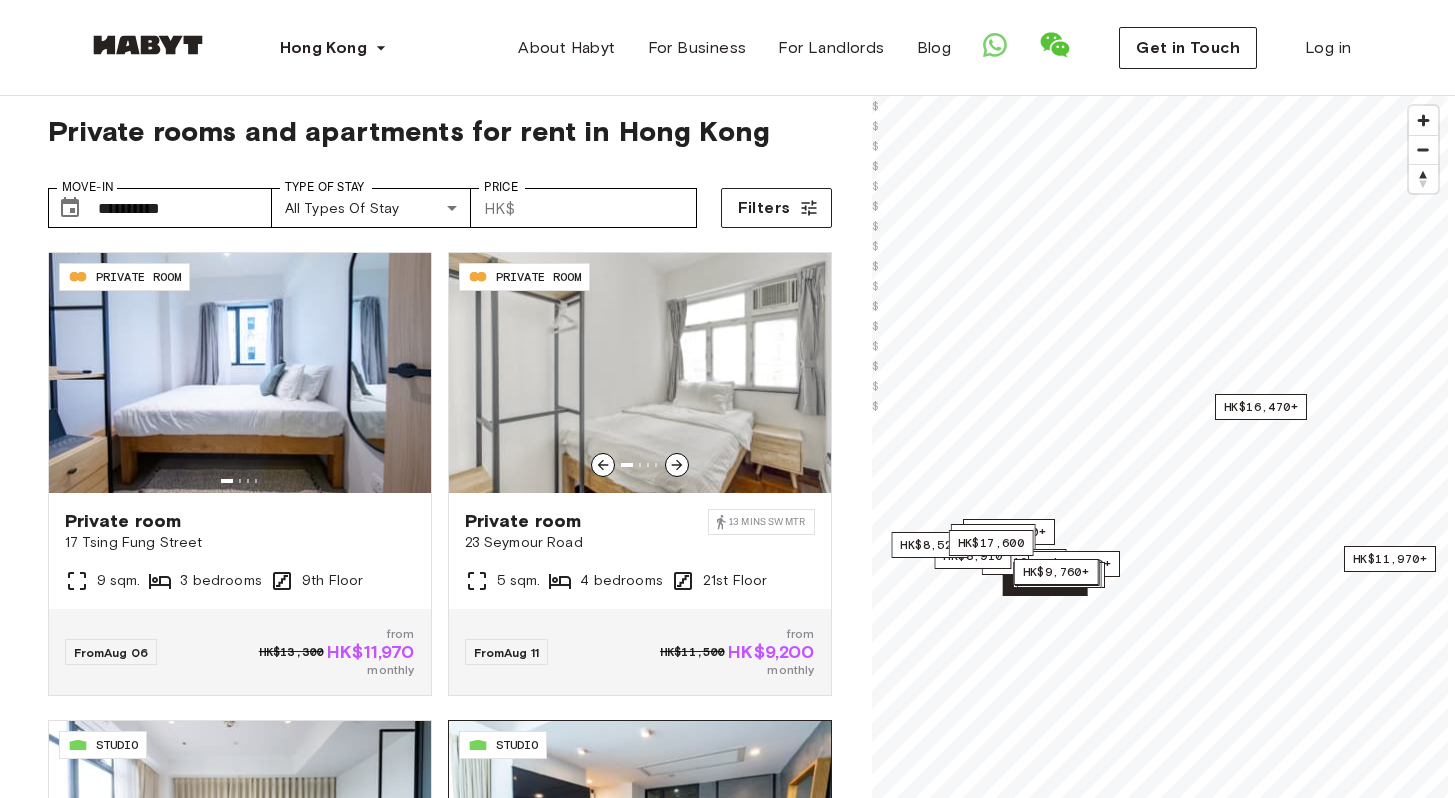 scroll, scrollTop: 7, scrollLeft: 0, axis: vertical 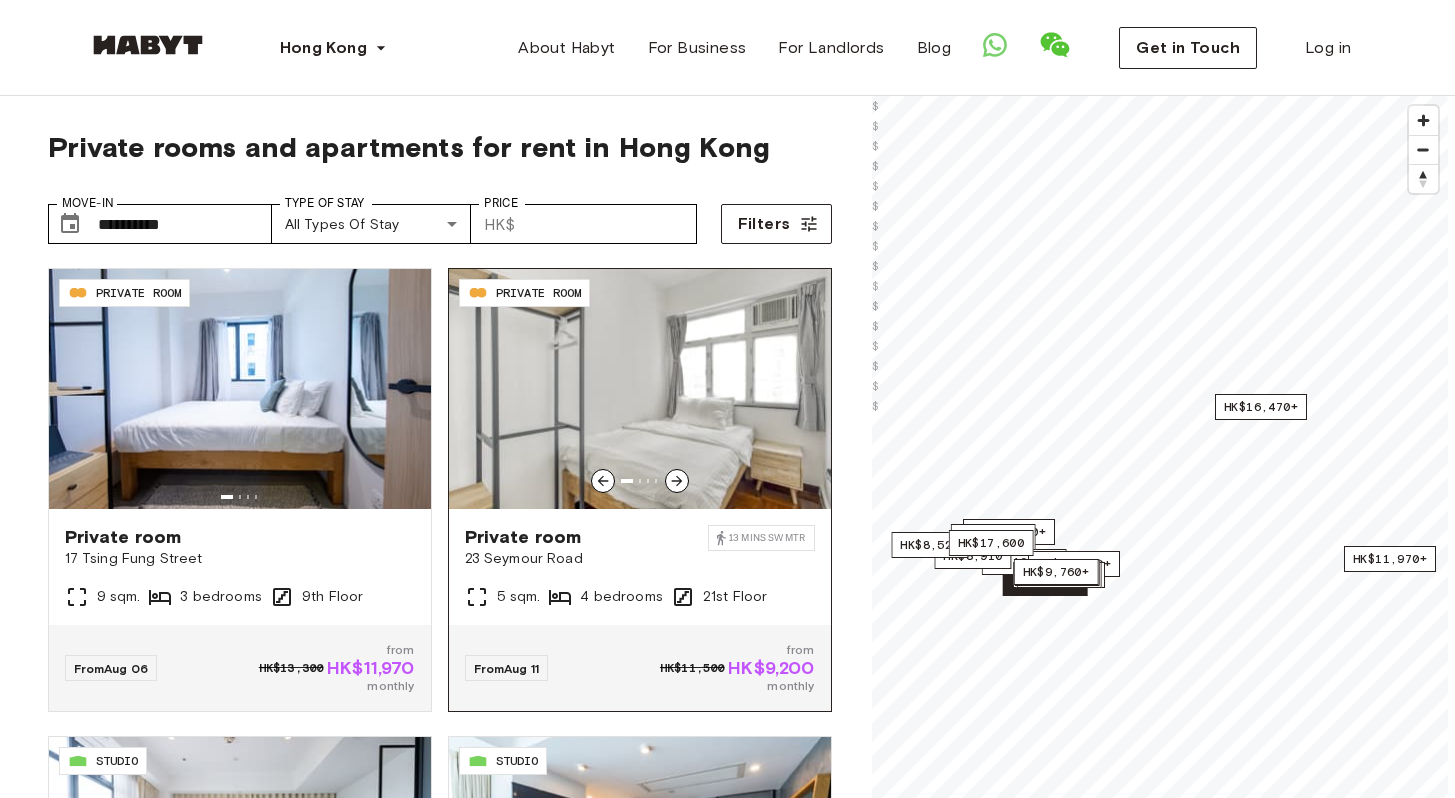 click on "23 Seymour Road" at bounding box center (587, 559) 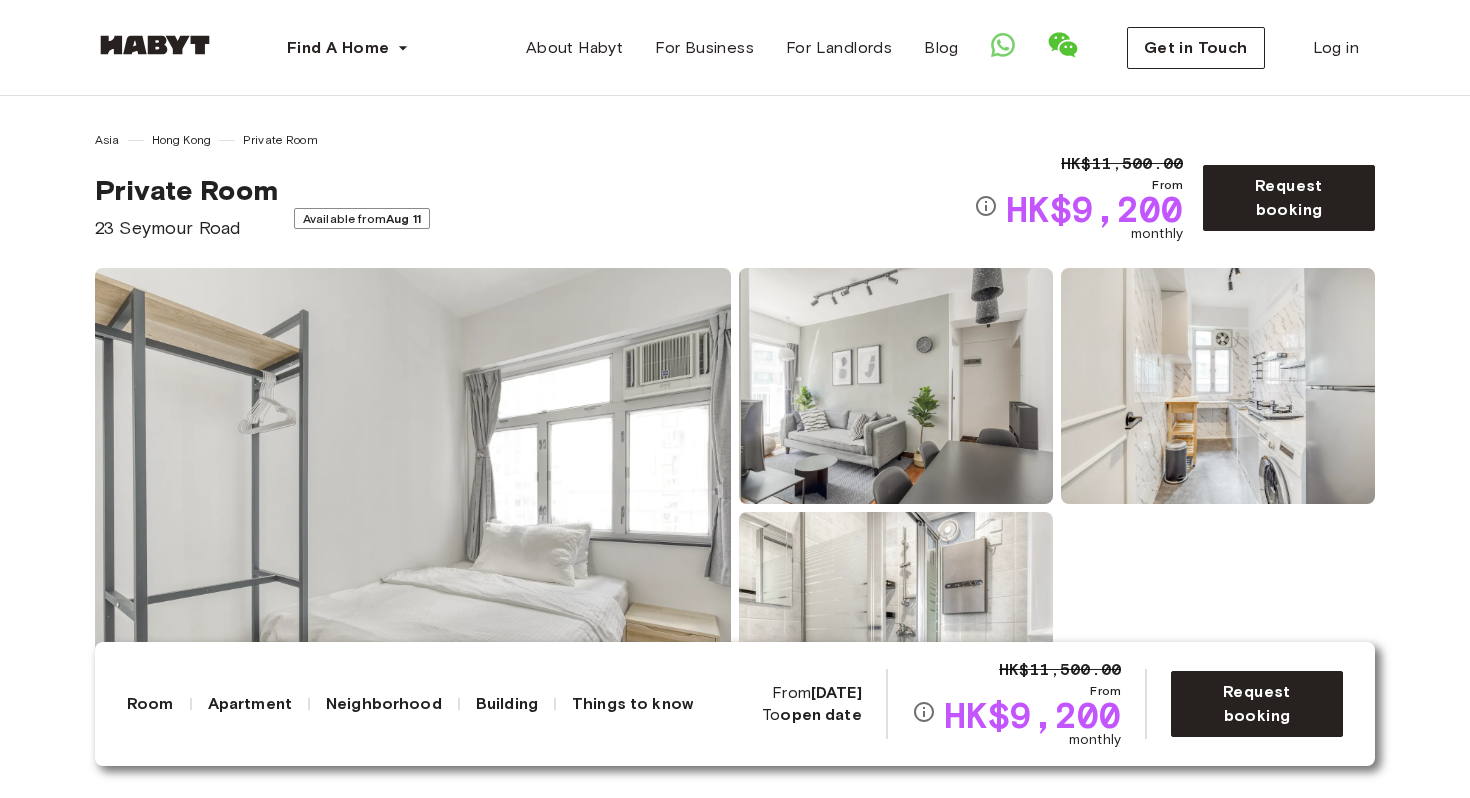 scroll, scrollTop: 64, scrollLeft: 0, axis: vertical 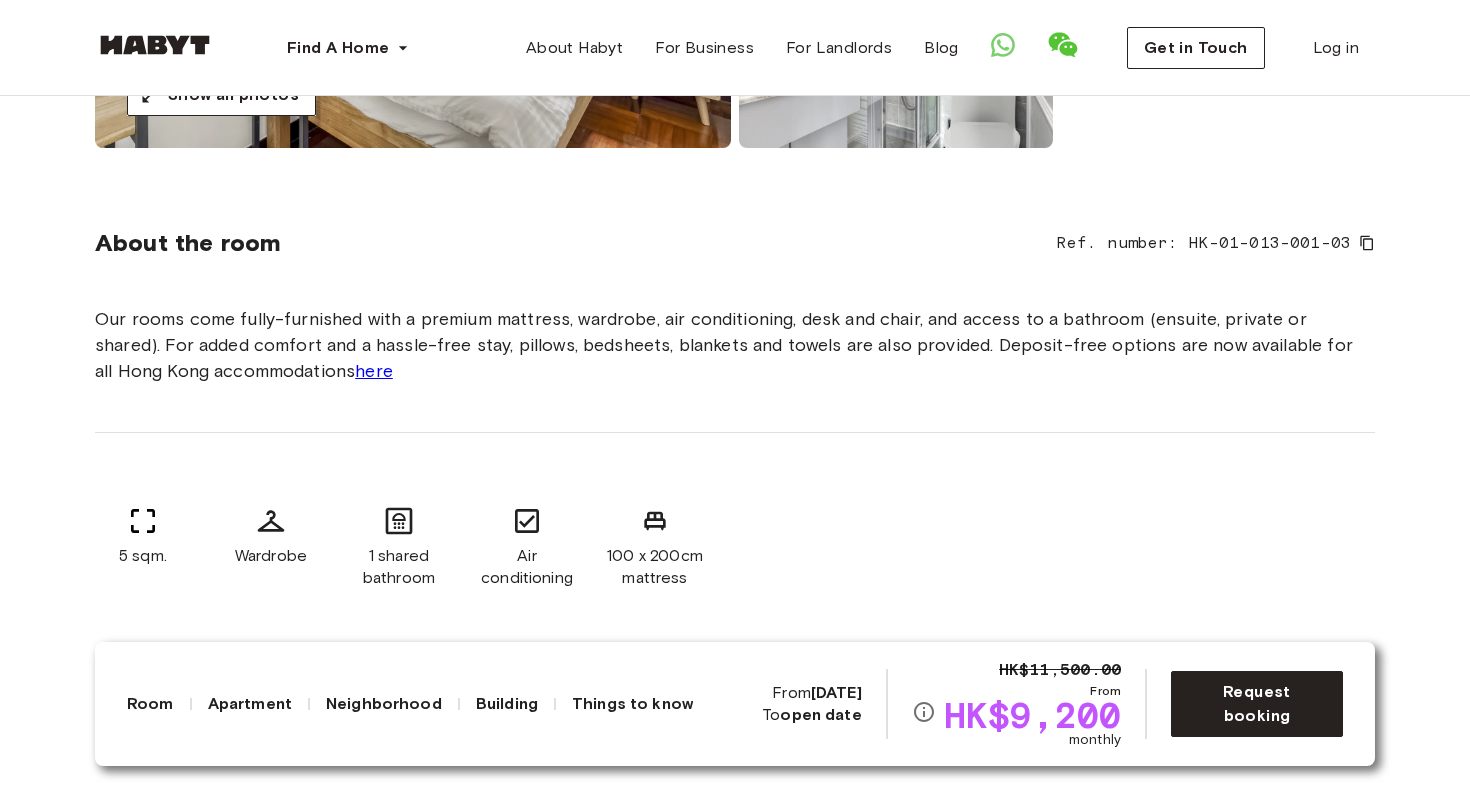 click on "here" at bounding box center (374, 371) 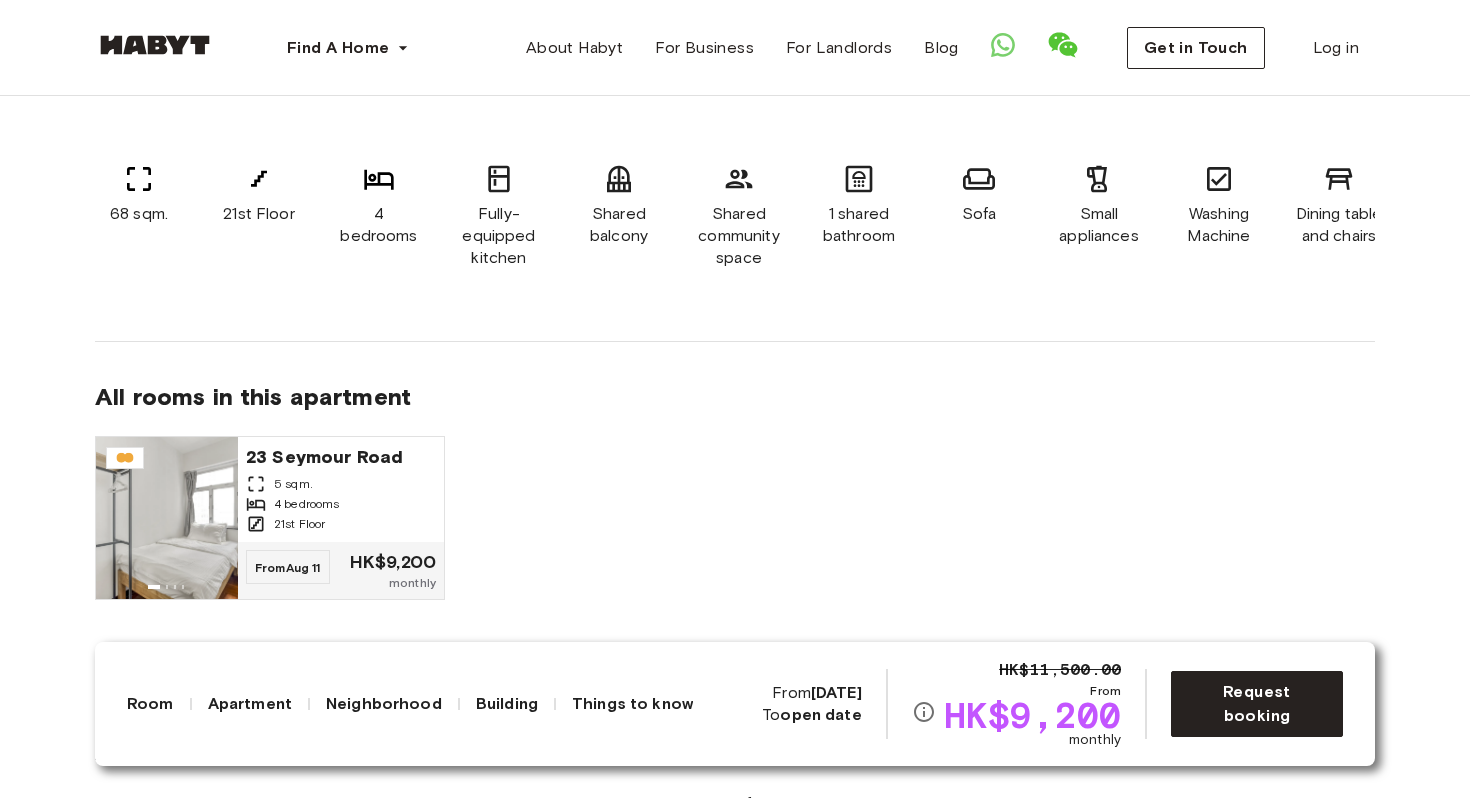 scroll, scrollTop: 1386, scrollLeft: 0, axis: vertical 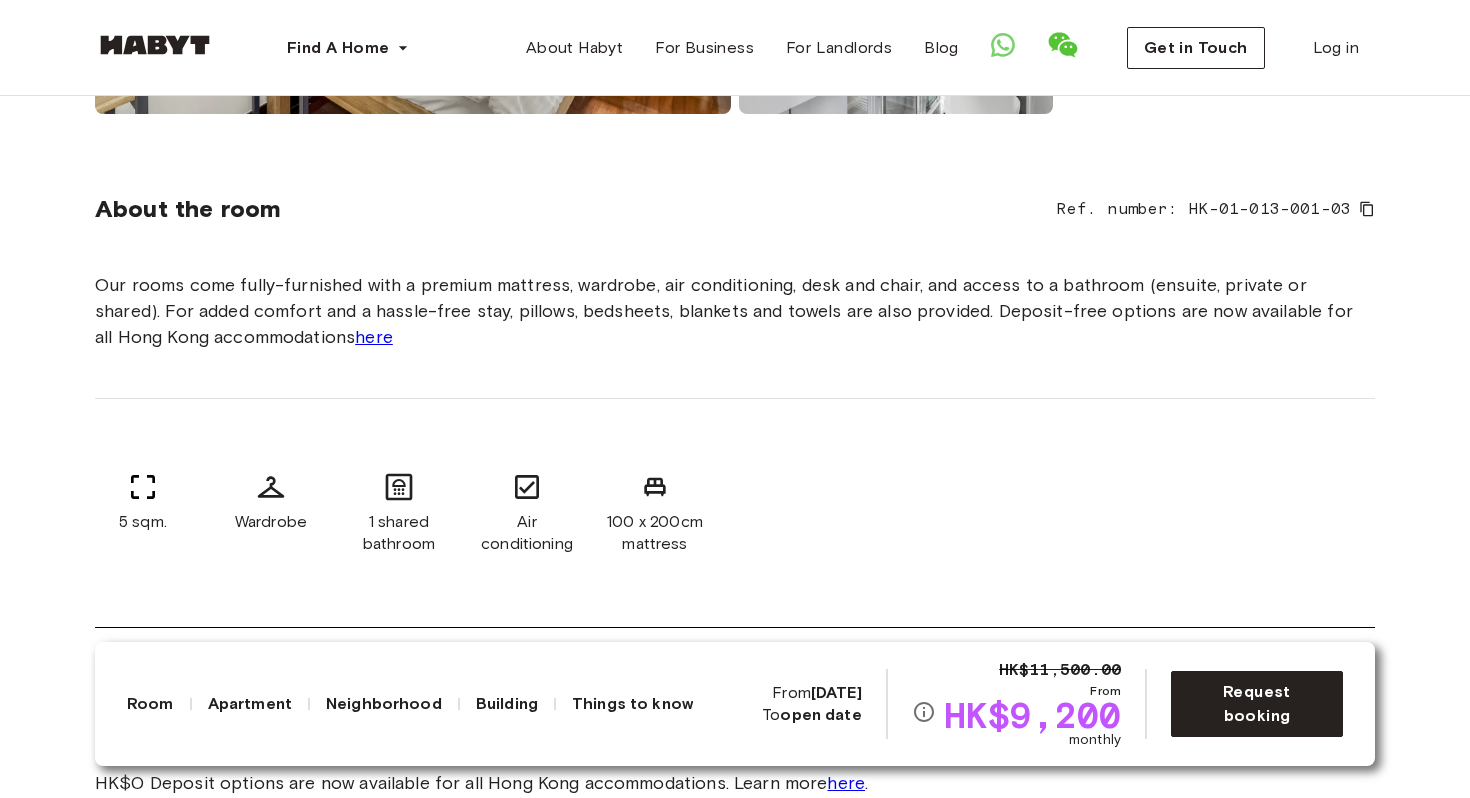 click on "here" at bounding box center [374, 337] 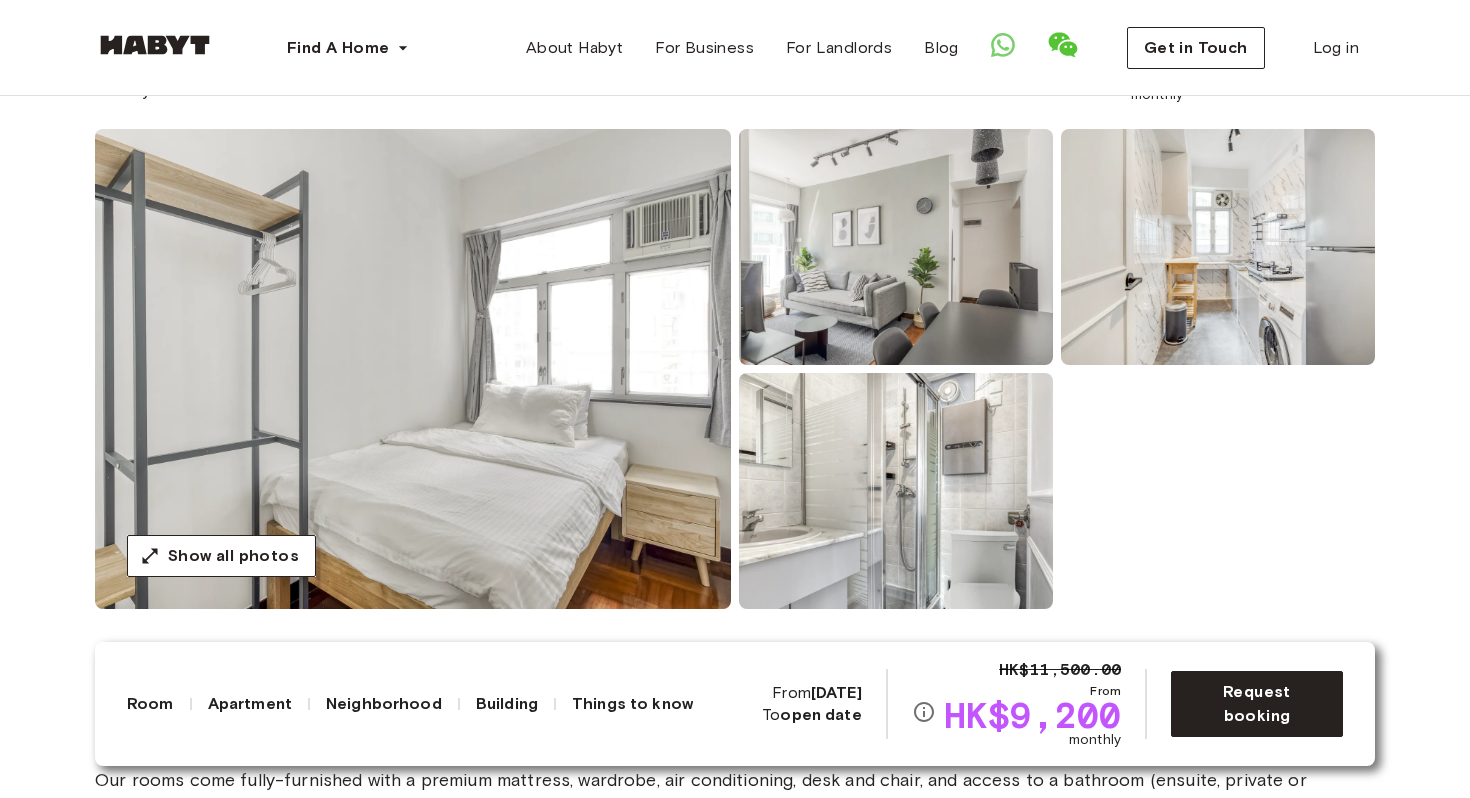 scroll, scrollTop: 149, scrollLeft: 0, axis: vertical 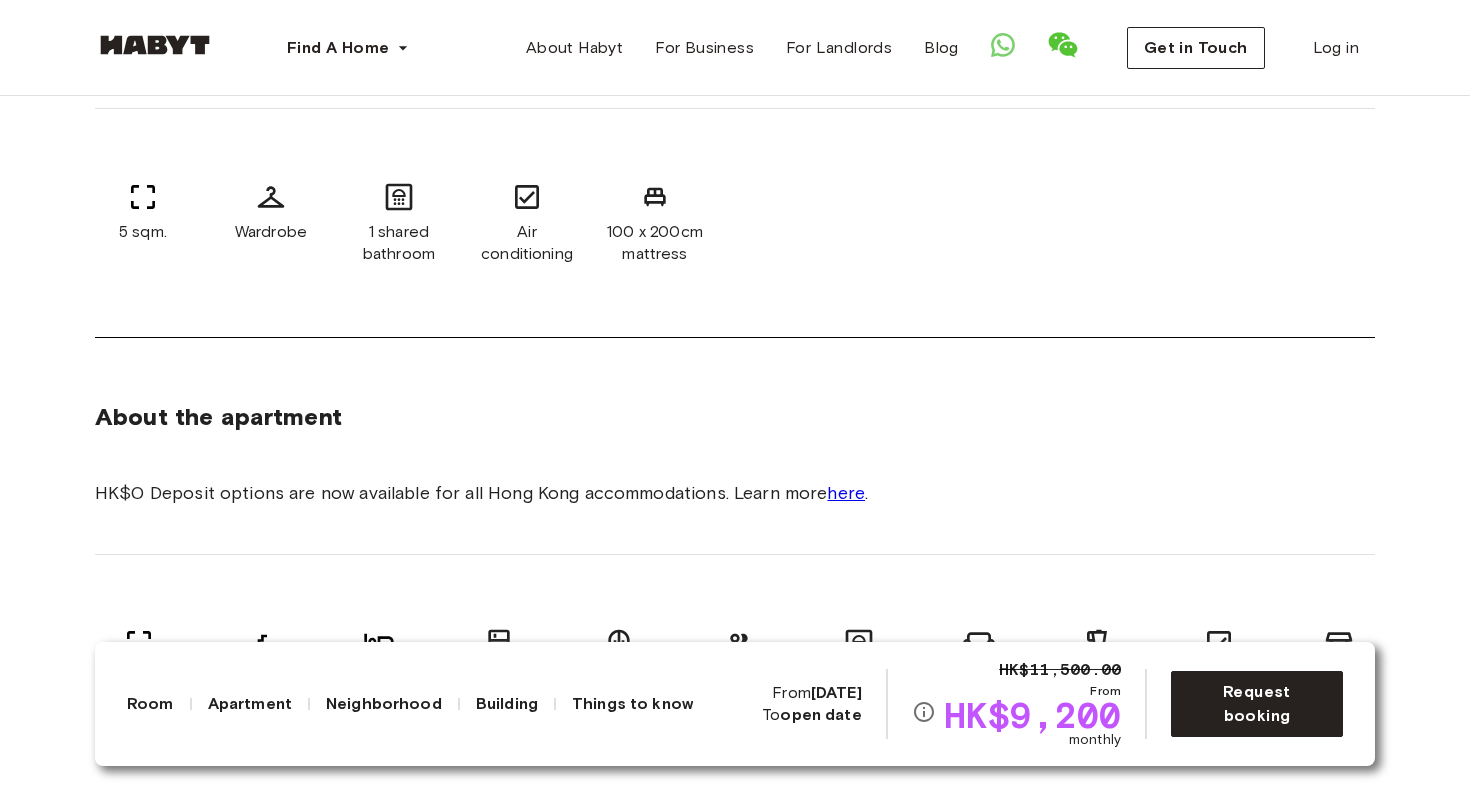 click on "5 sqm. Wardrobe 1 shared bathroom Air conditioning 100 x 200cm mattress" at bounding box center [735, 223] 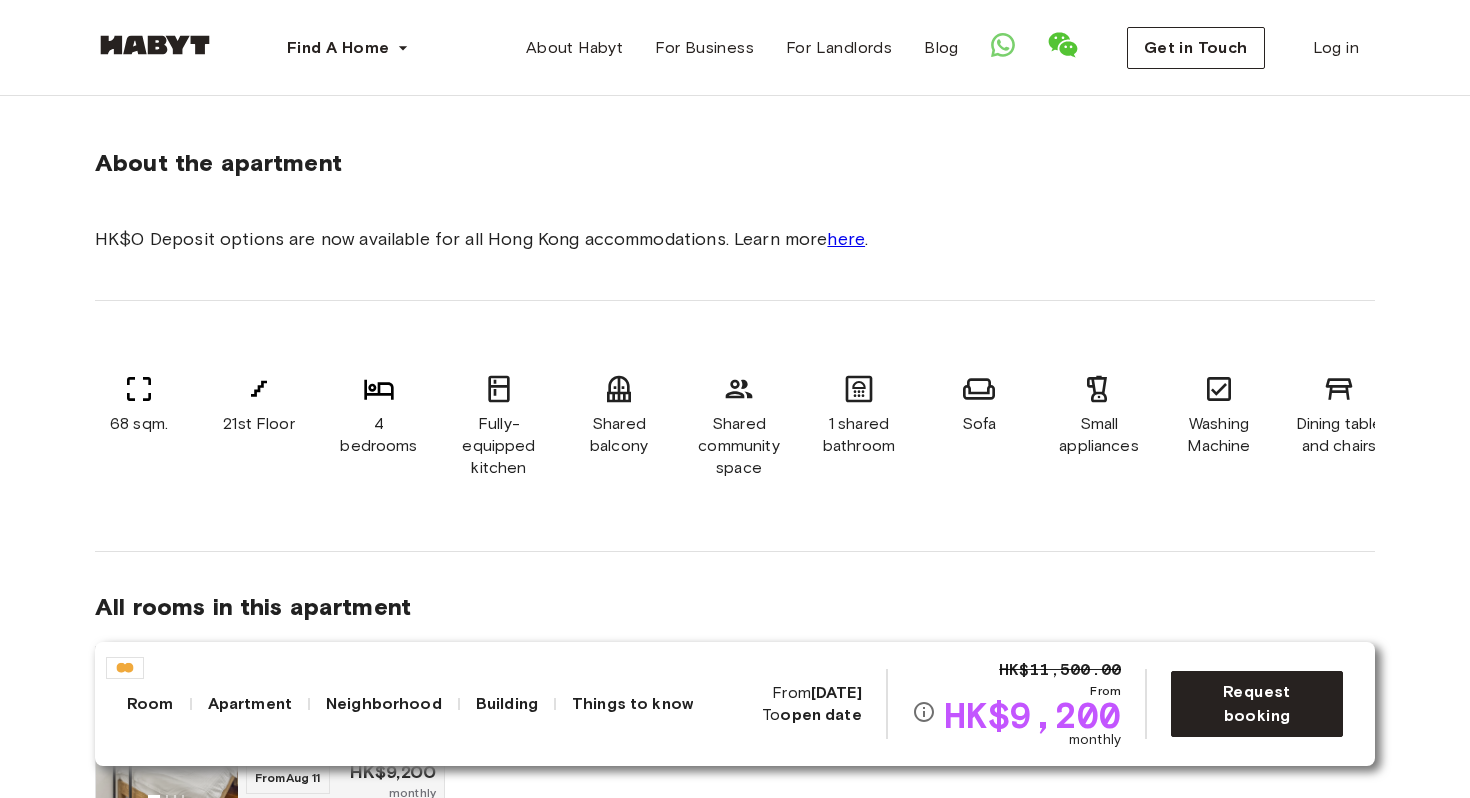 scroll, scrollTop: 1173, scrollLeft: 0, axis: vertical 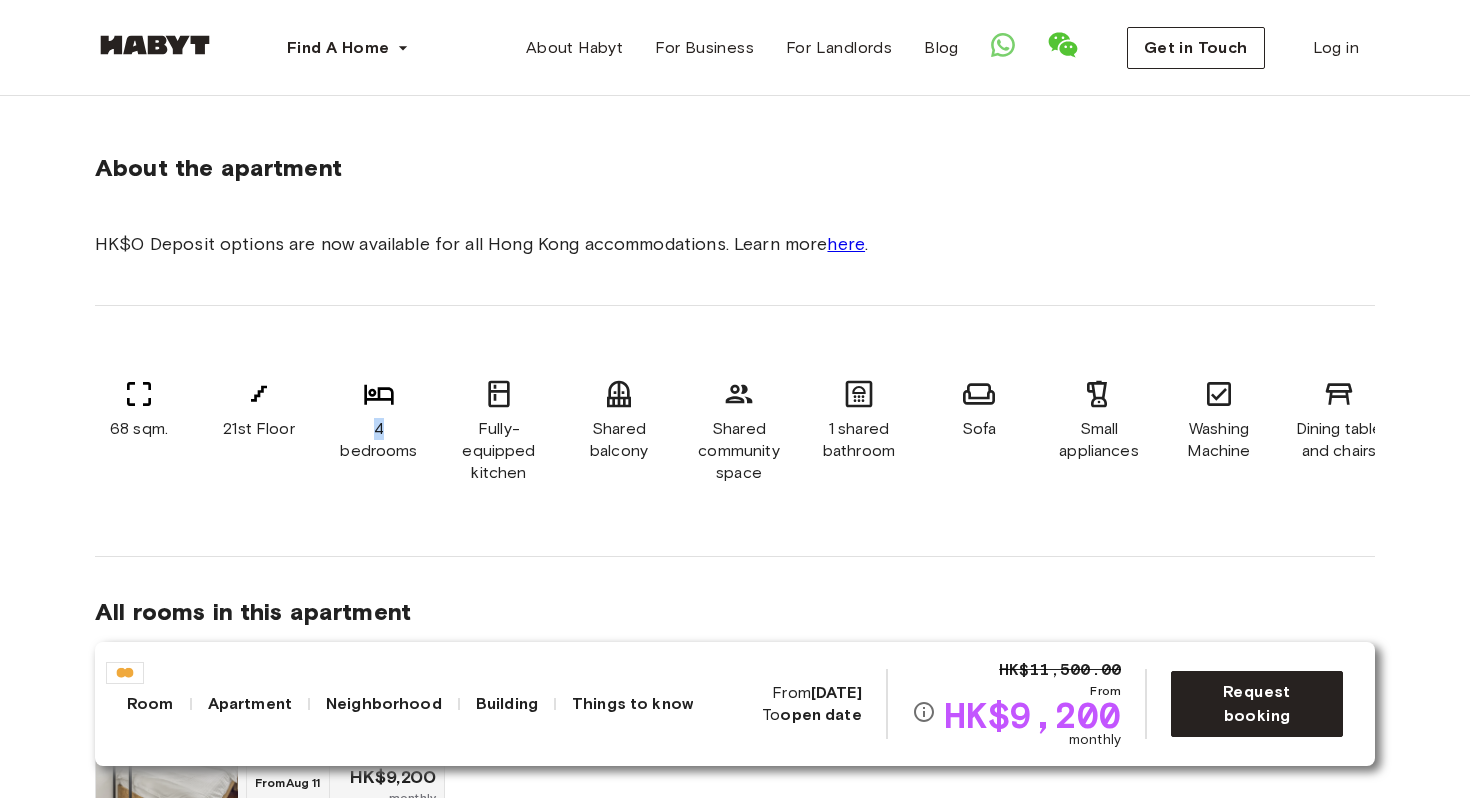drag, startPoint x: 355, startPoint y: 461, endPoint x: 397, endPoint y: 460, distance: 42.0119 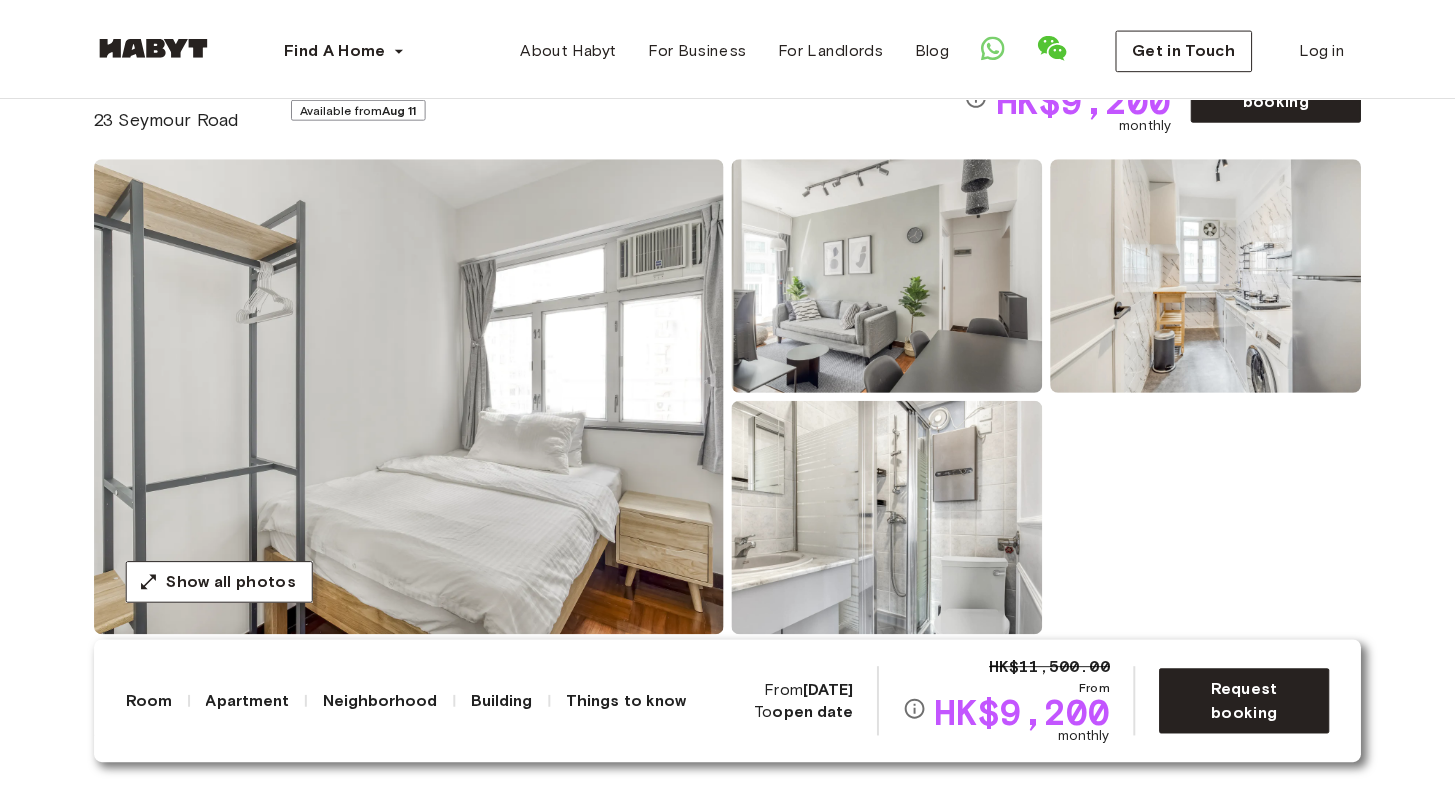 scroll, scrollTop: 0, scrollLeft: 0, axis: both 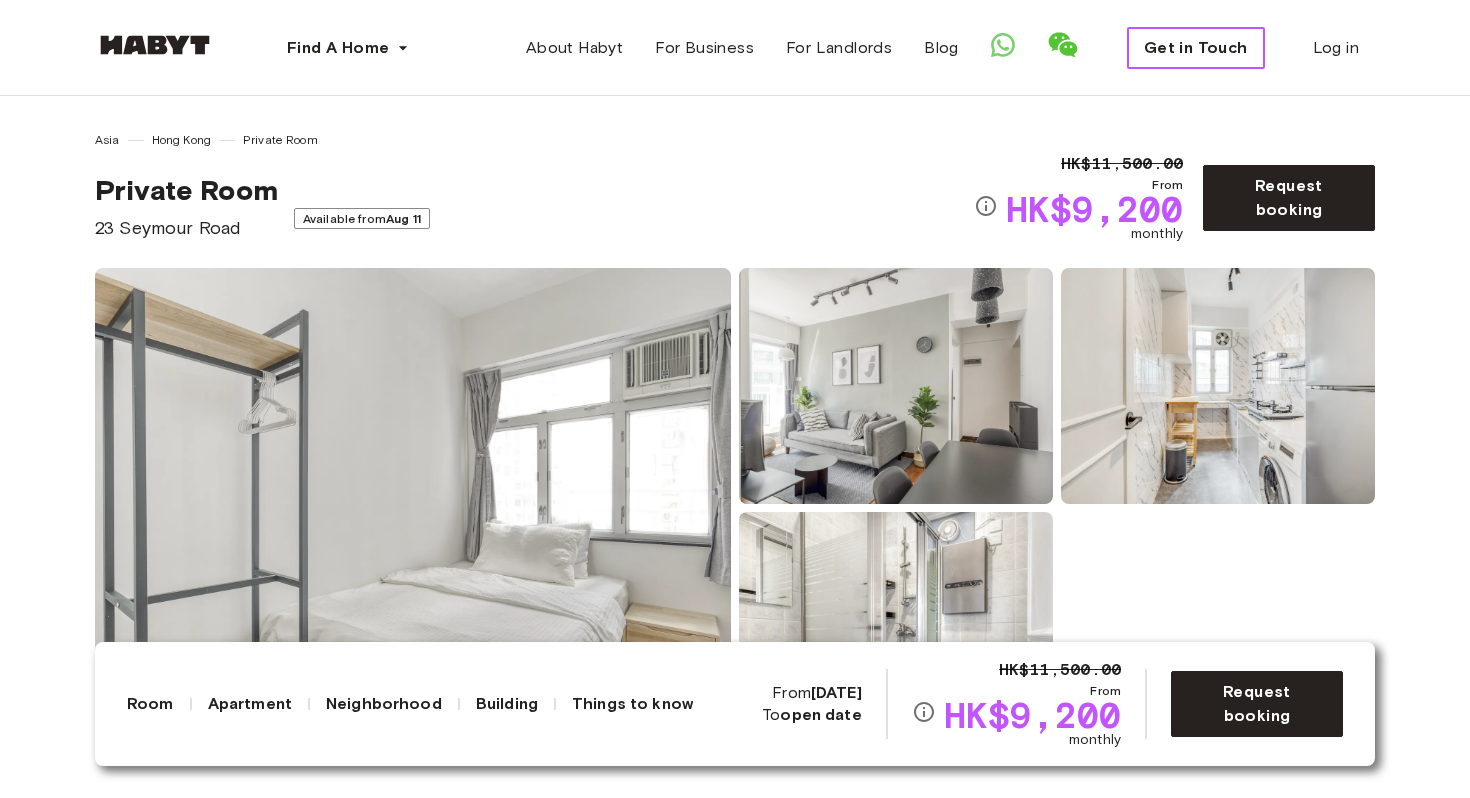 click on "Get in Touch" at bounding box center [1196, 48] 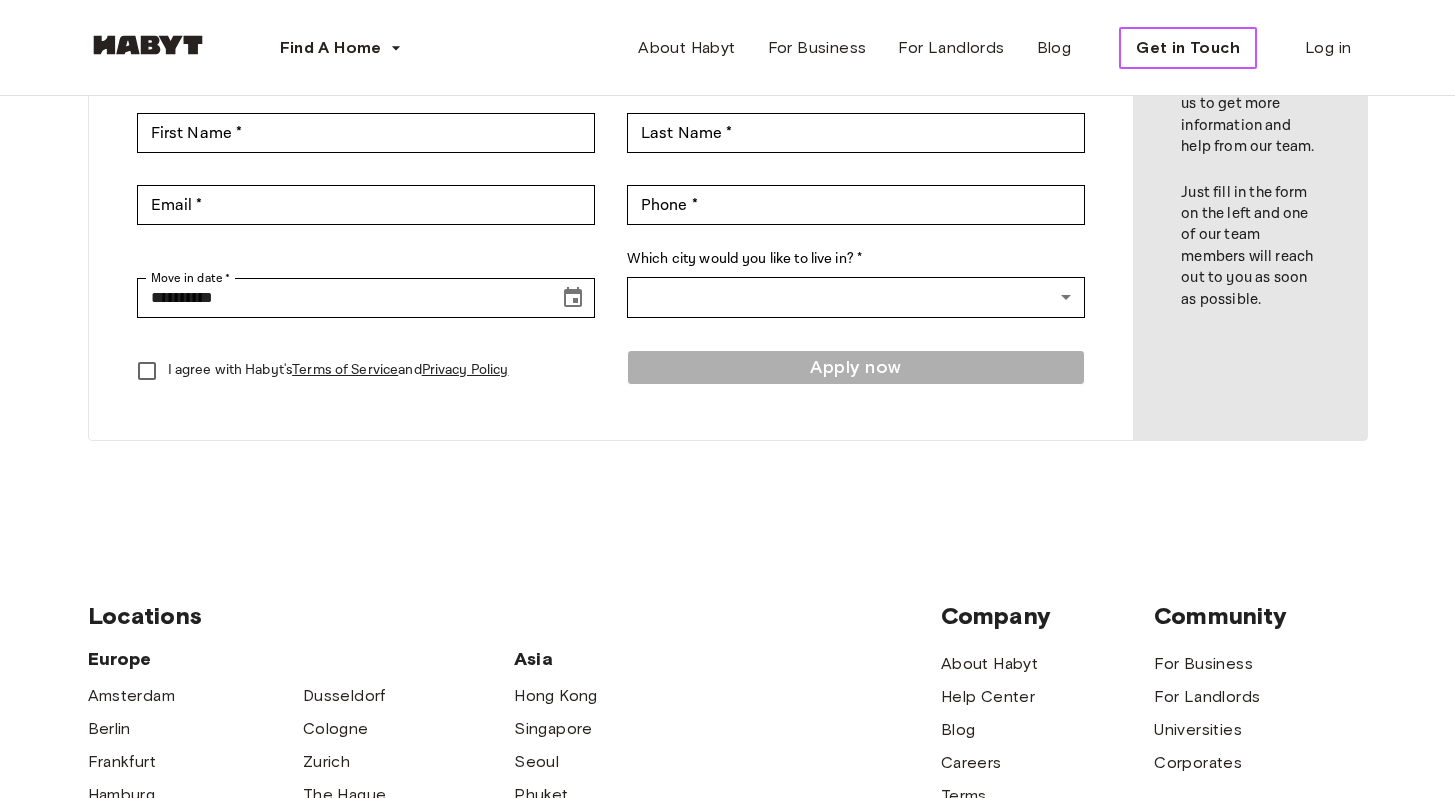 scroll, scrollTop: 385, scrollLeft: 0, axis: vertical 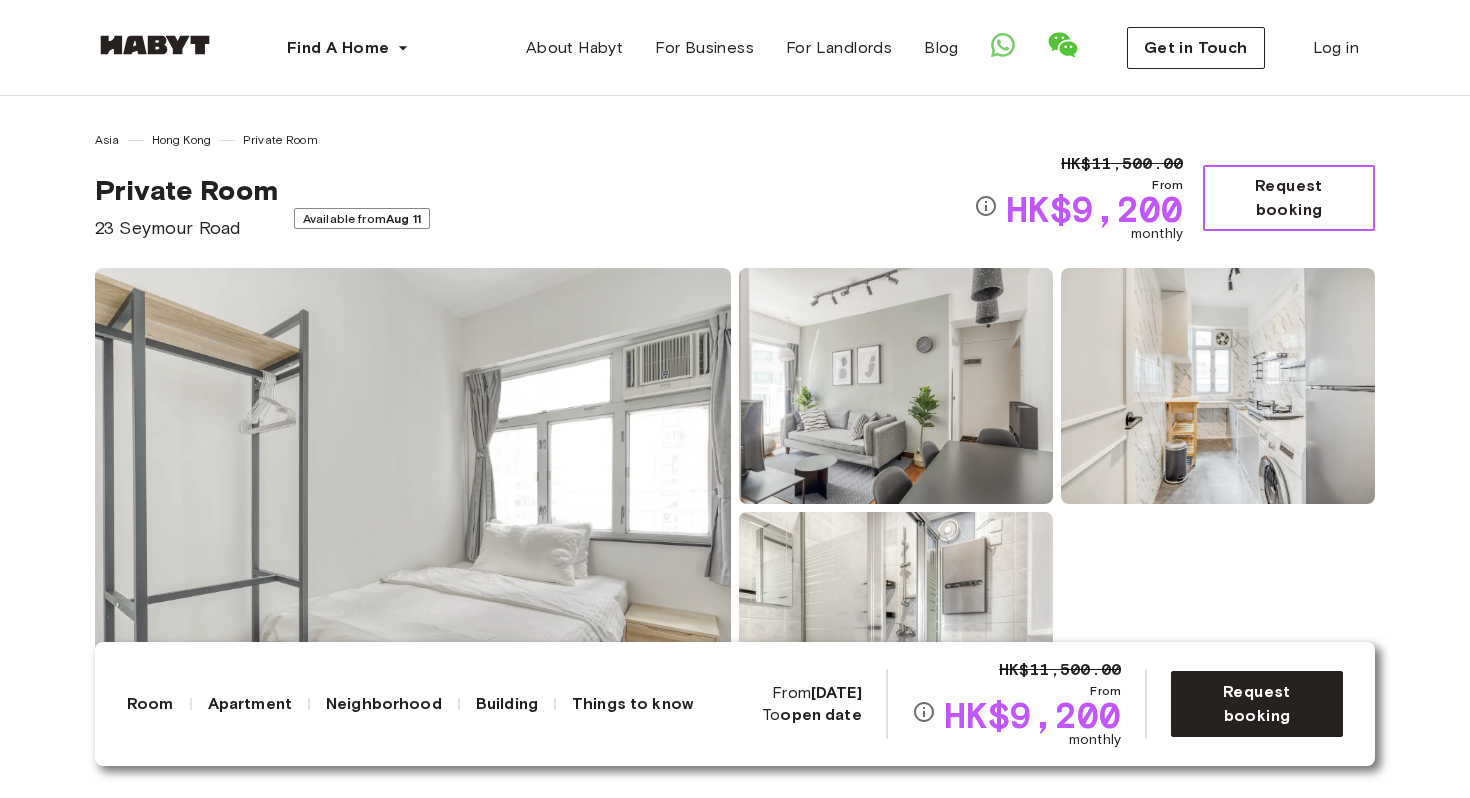 click on "Request booking" at bounding box center (1289, 198) 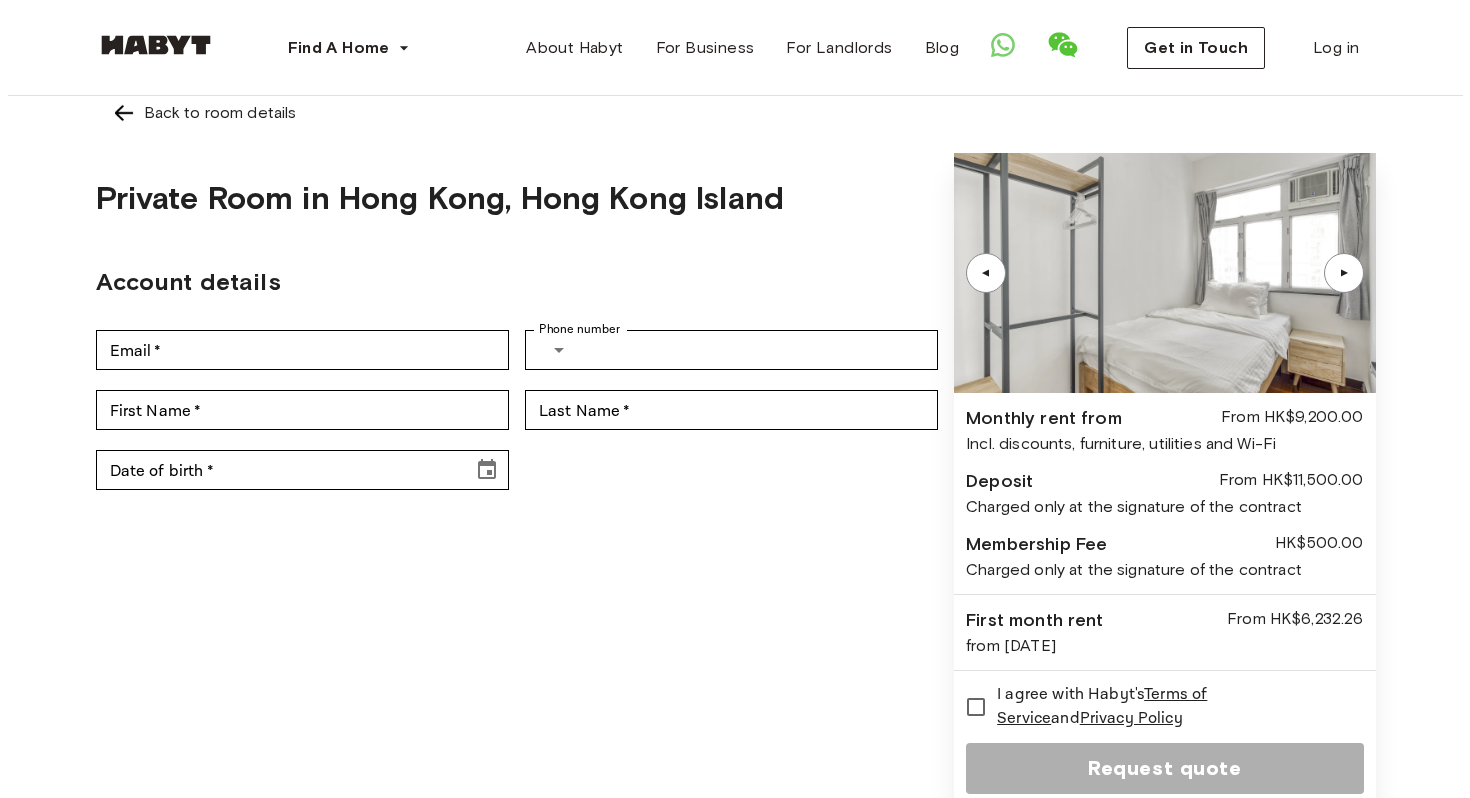 scroll, scrollTop: 0, scrollLeft: 0, axis: both 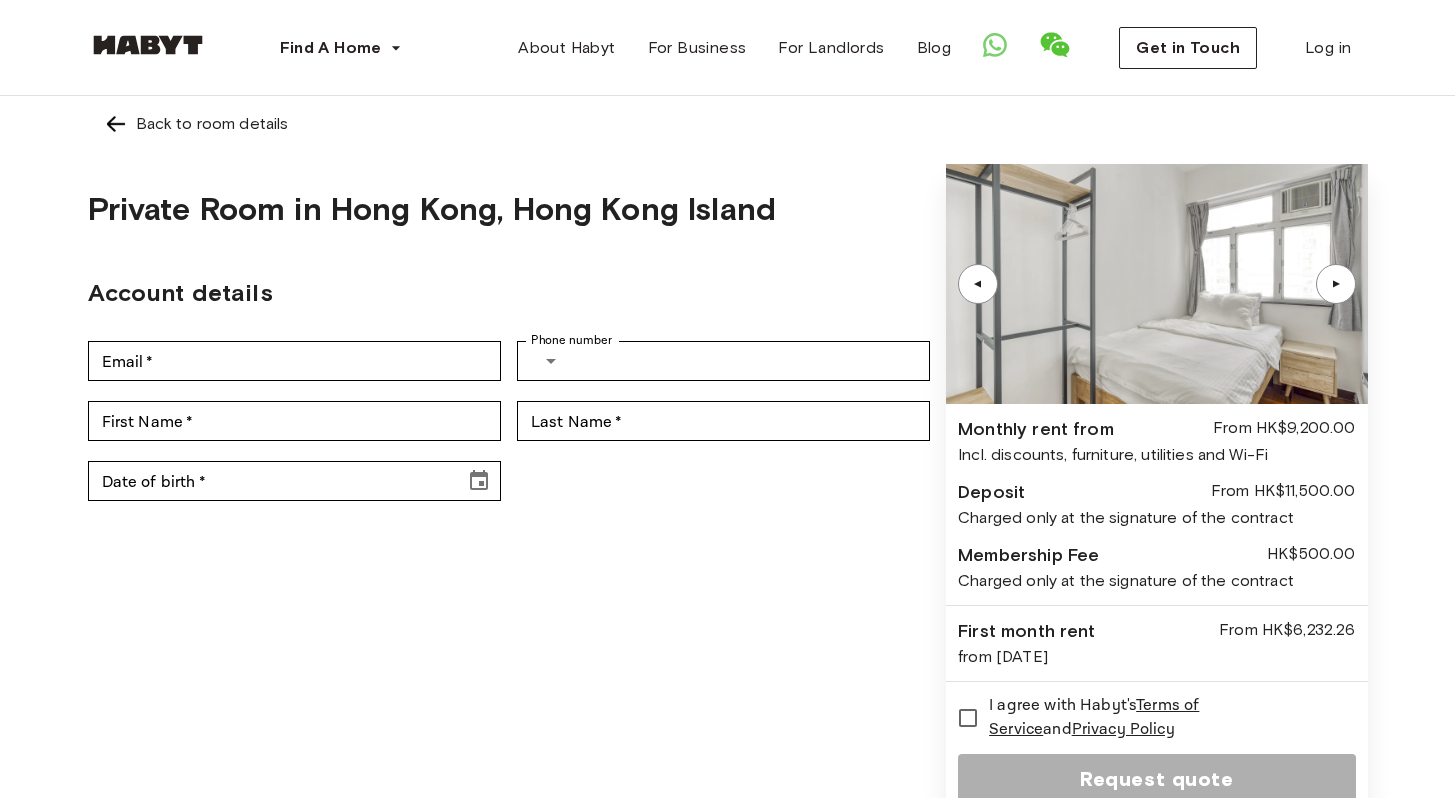 click on "▲" at bounding box center (1336, 284) 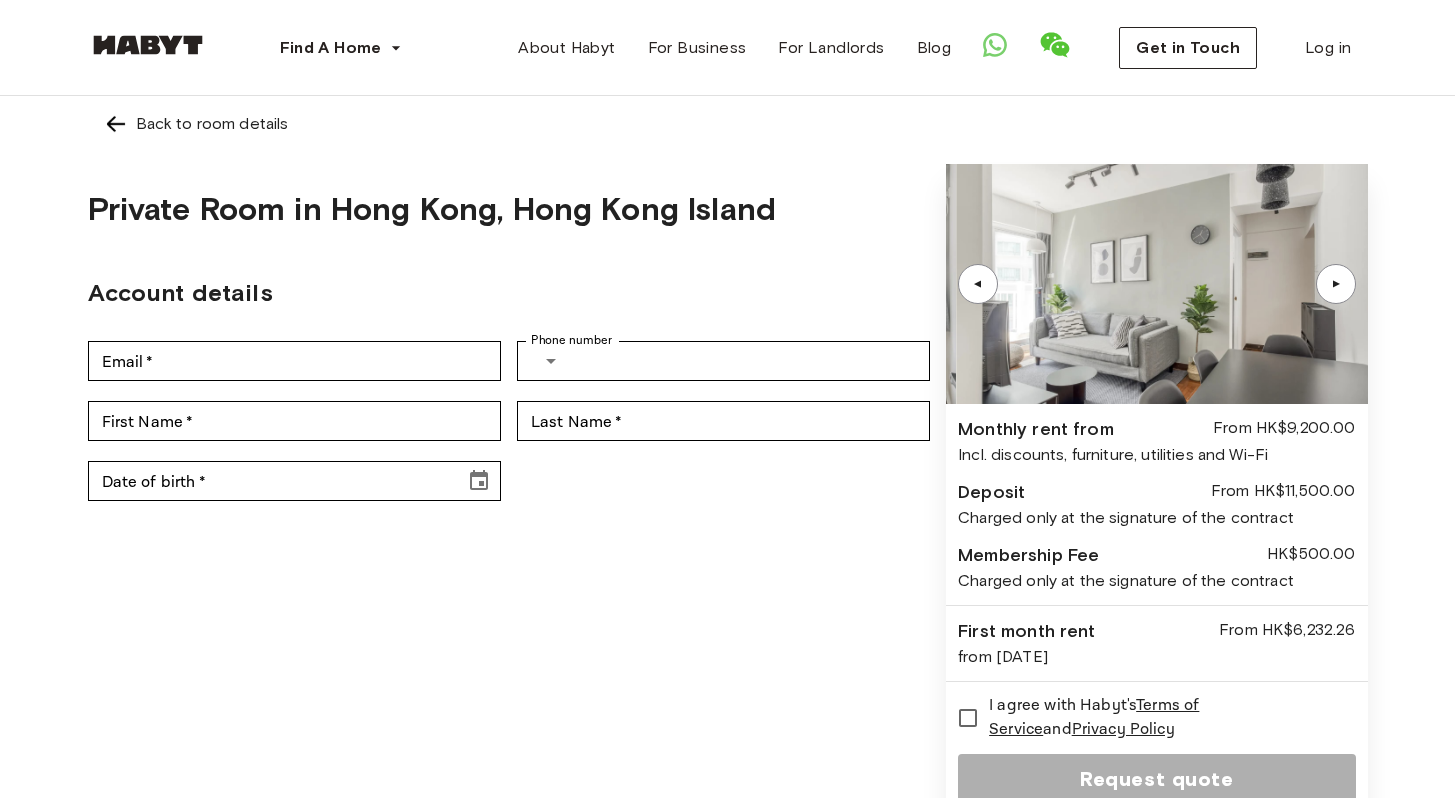 click on "▲" at bounding box center (1336, 284) 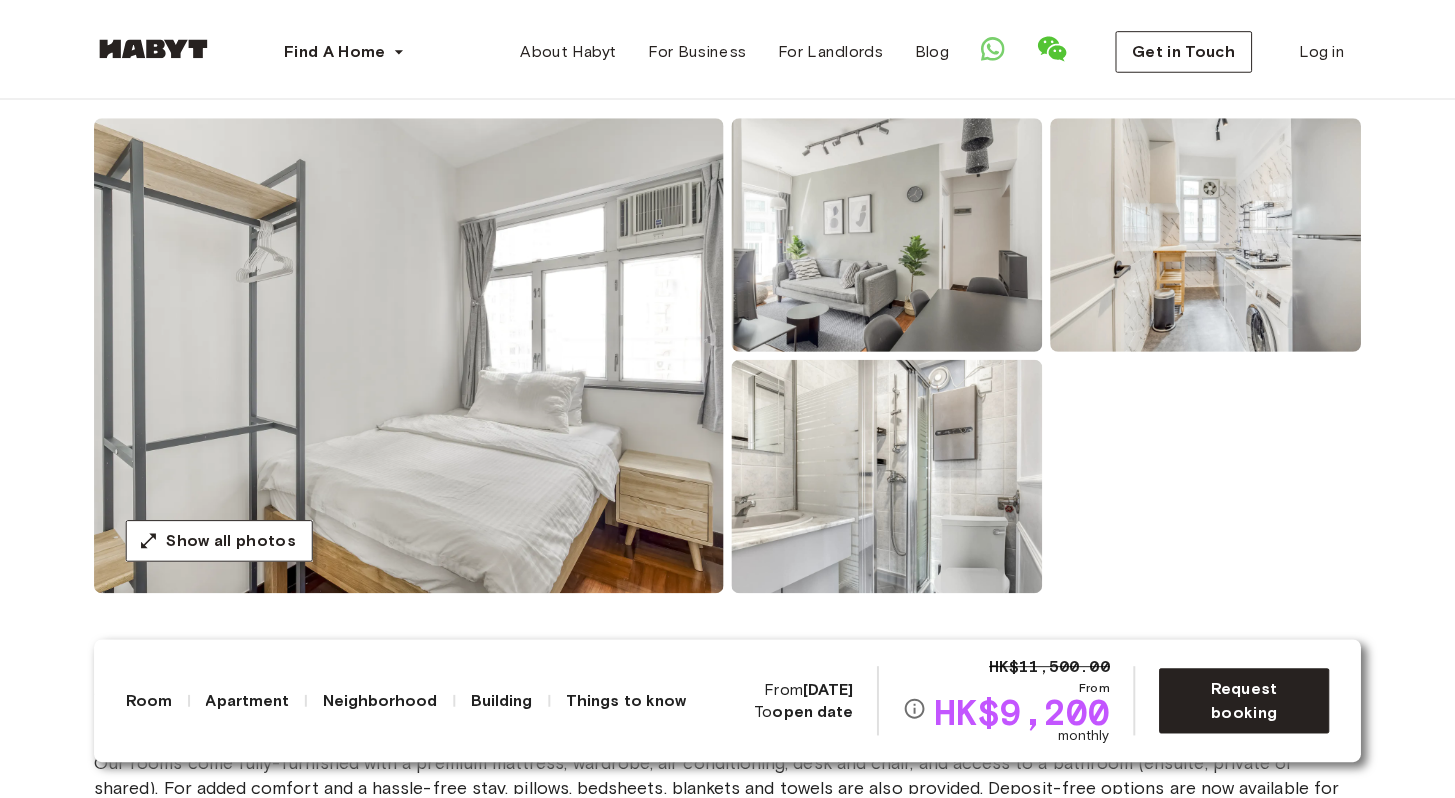 scroll, scrollTop: 0, scrollLeft: 0, axis: both 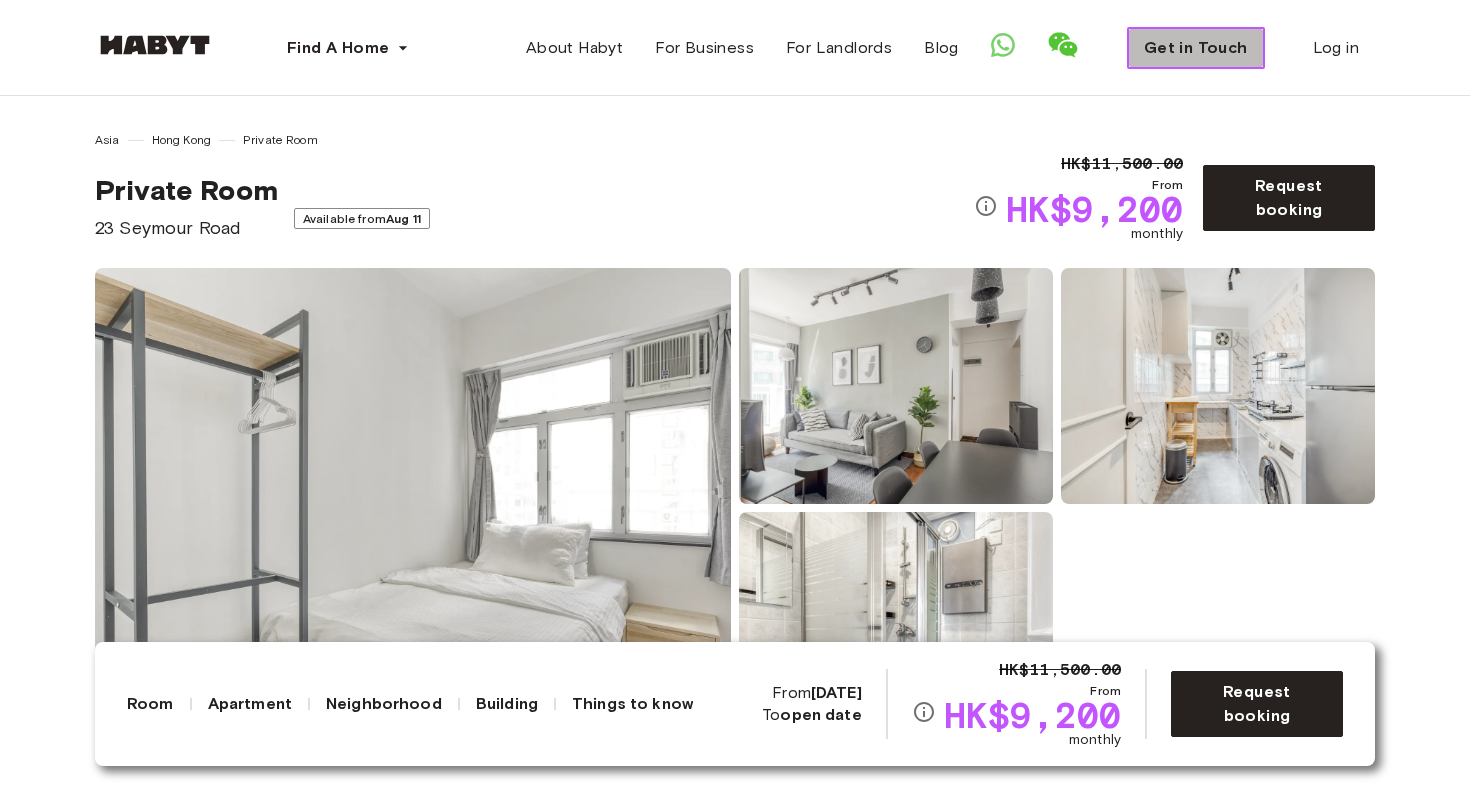 click on "Get in Touch" at bounding box center [1196, 48] 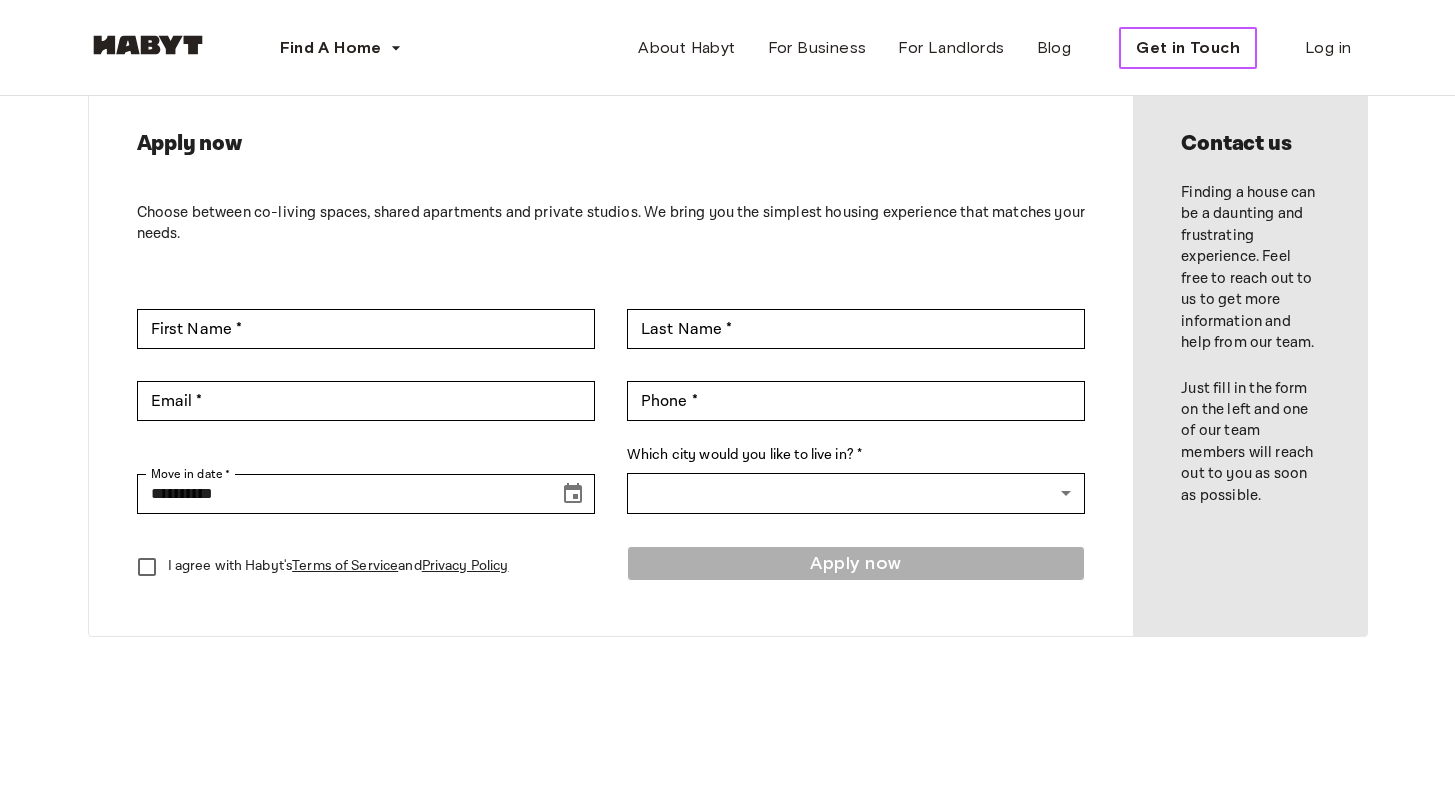 scroll, scrollTop: 103, scrollLeft: 0, axis: vertical 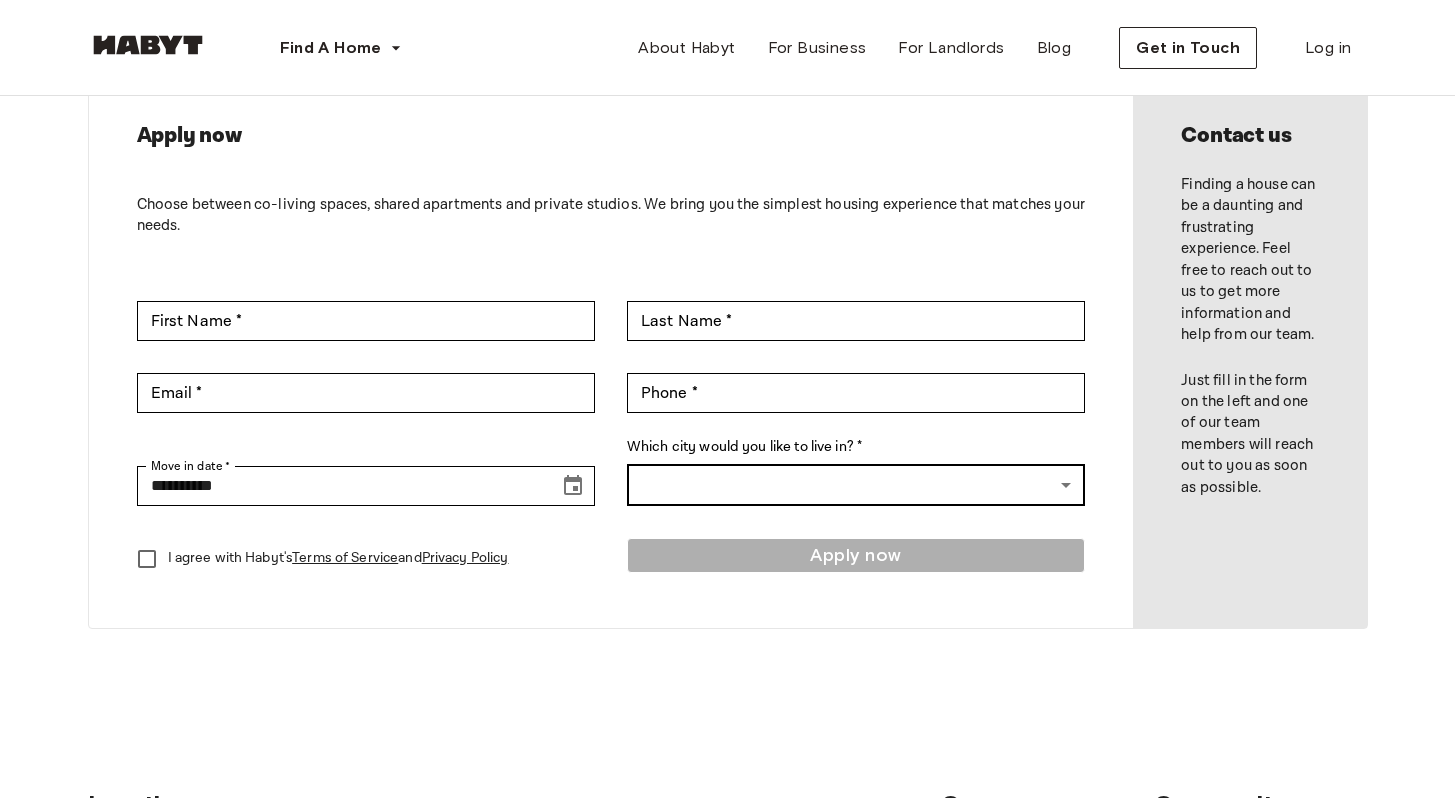 click on "**********" at bounding box center [727, 770] 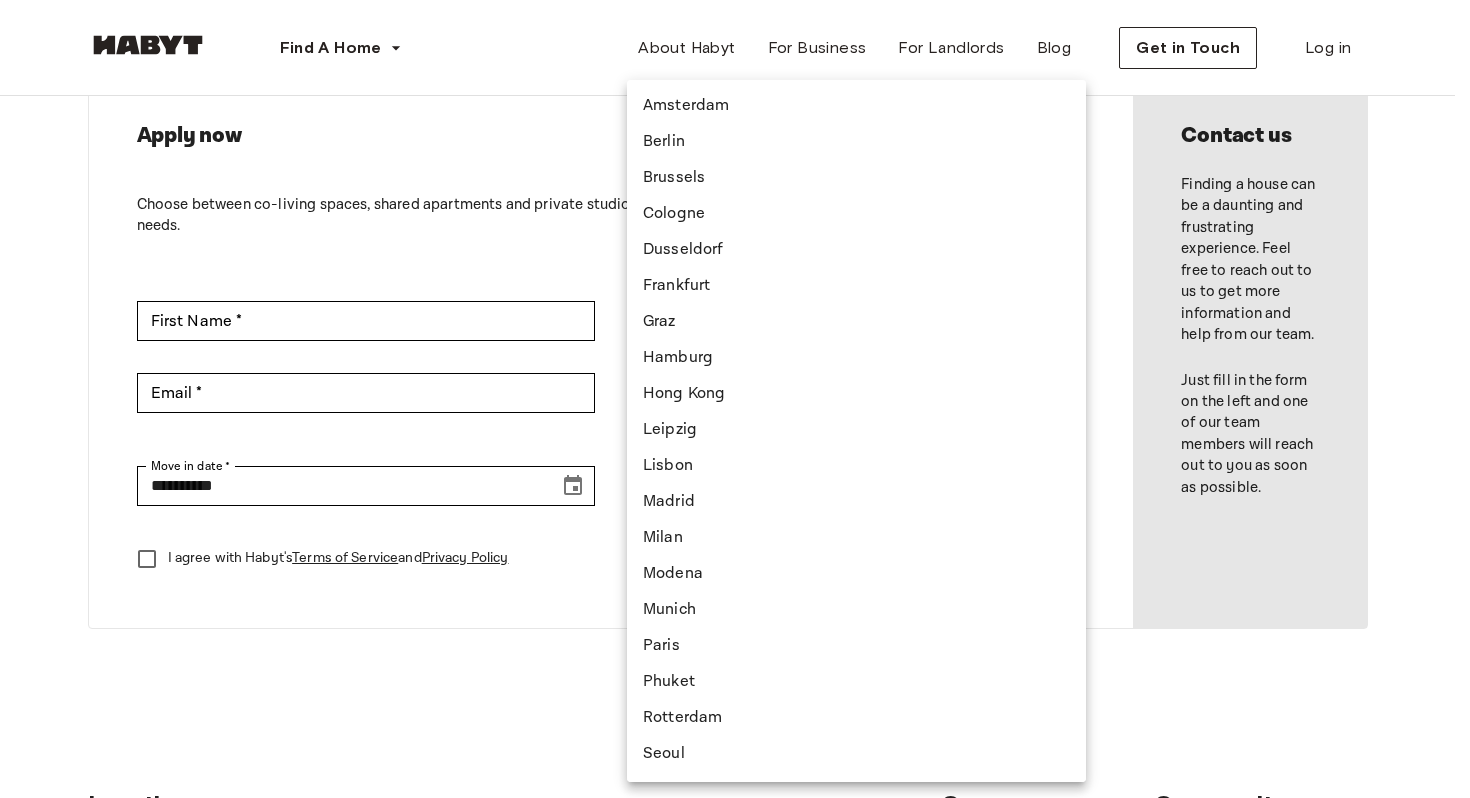 click on "Hong Kong" at bounding box center (856, 394) 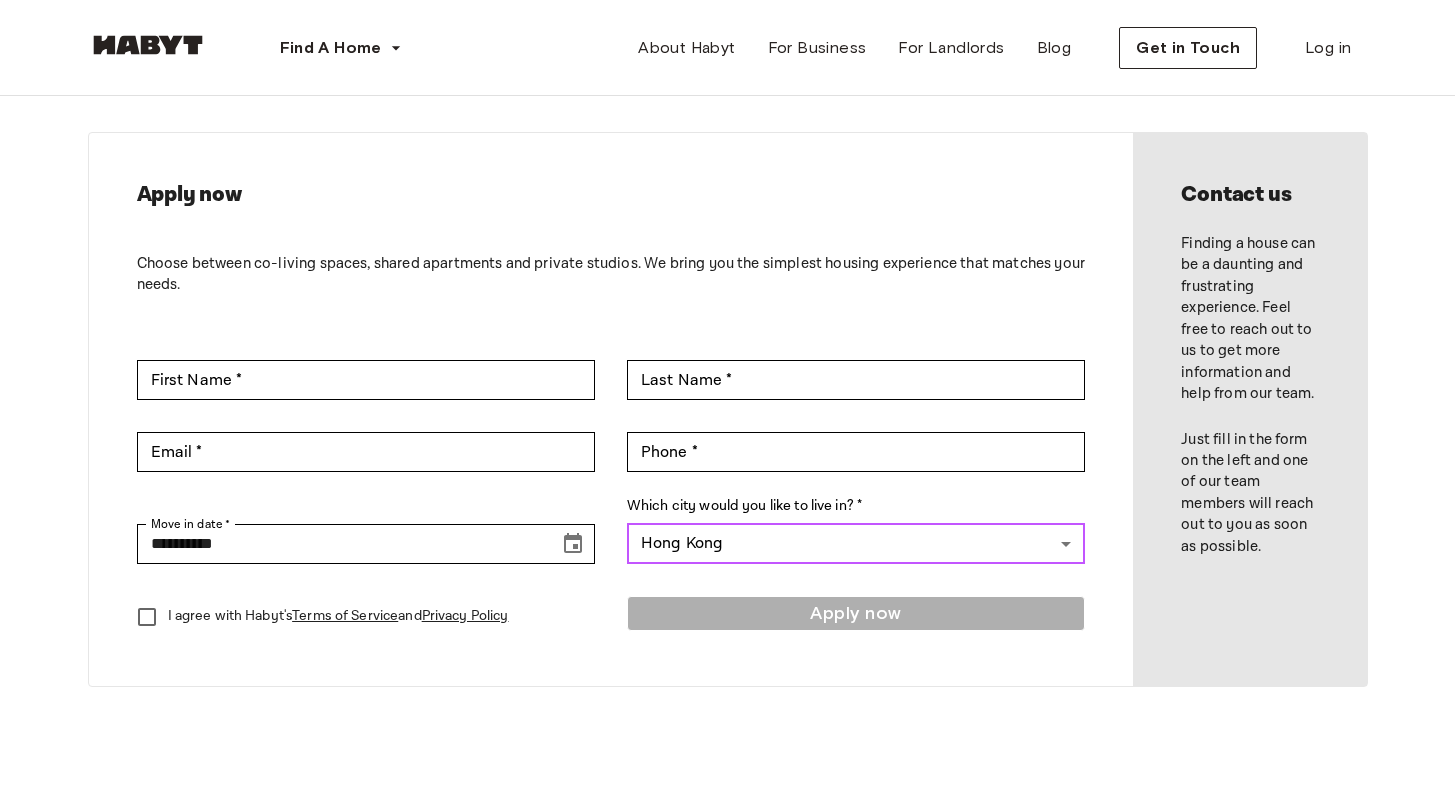 scroll, scrollTop: 42, scrollLeft: 0, axis: vertical 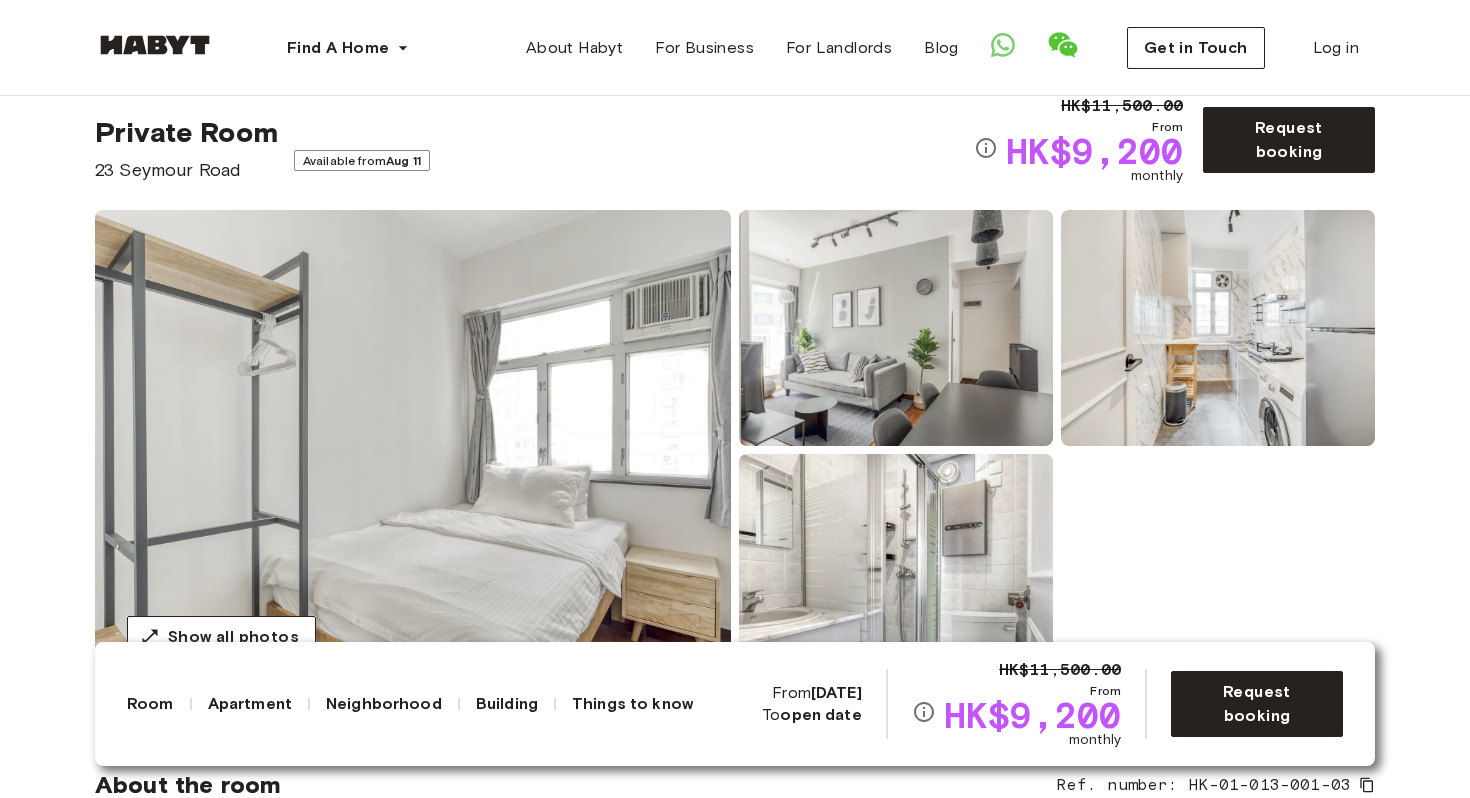 click 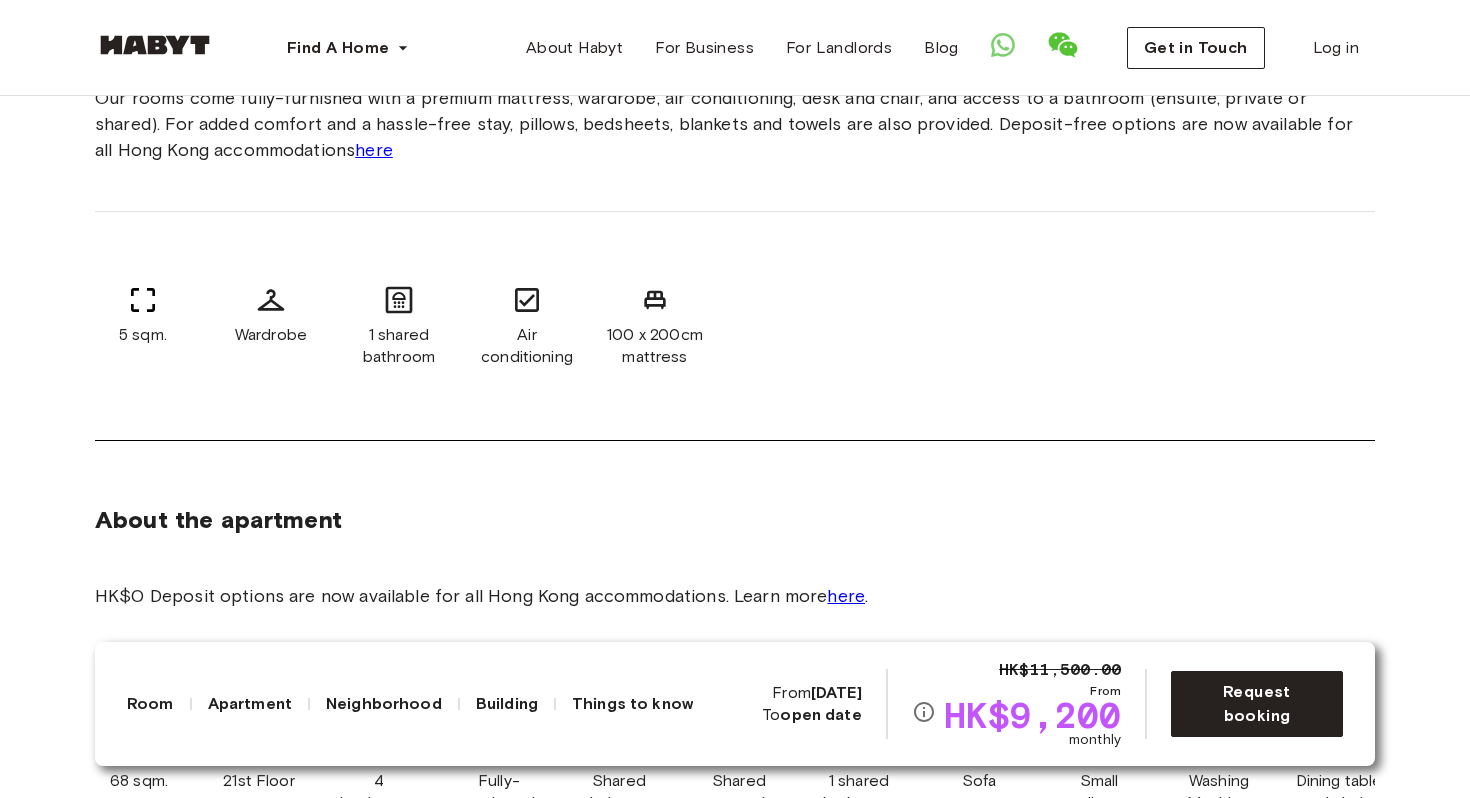 scroll, scrollTop: 0, scrollLeft: 0, axis: both 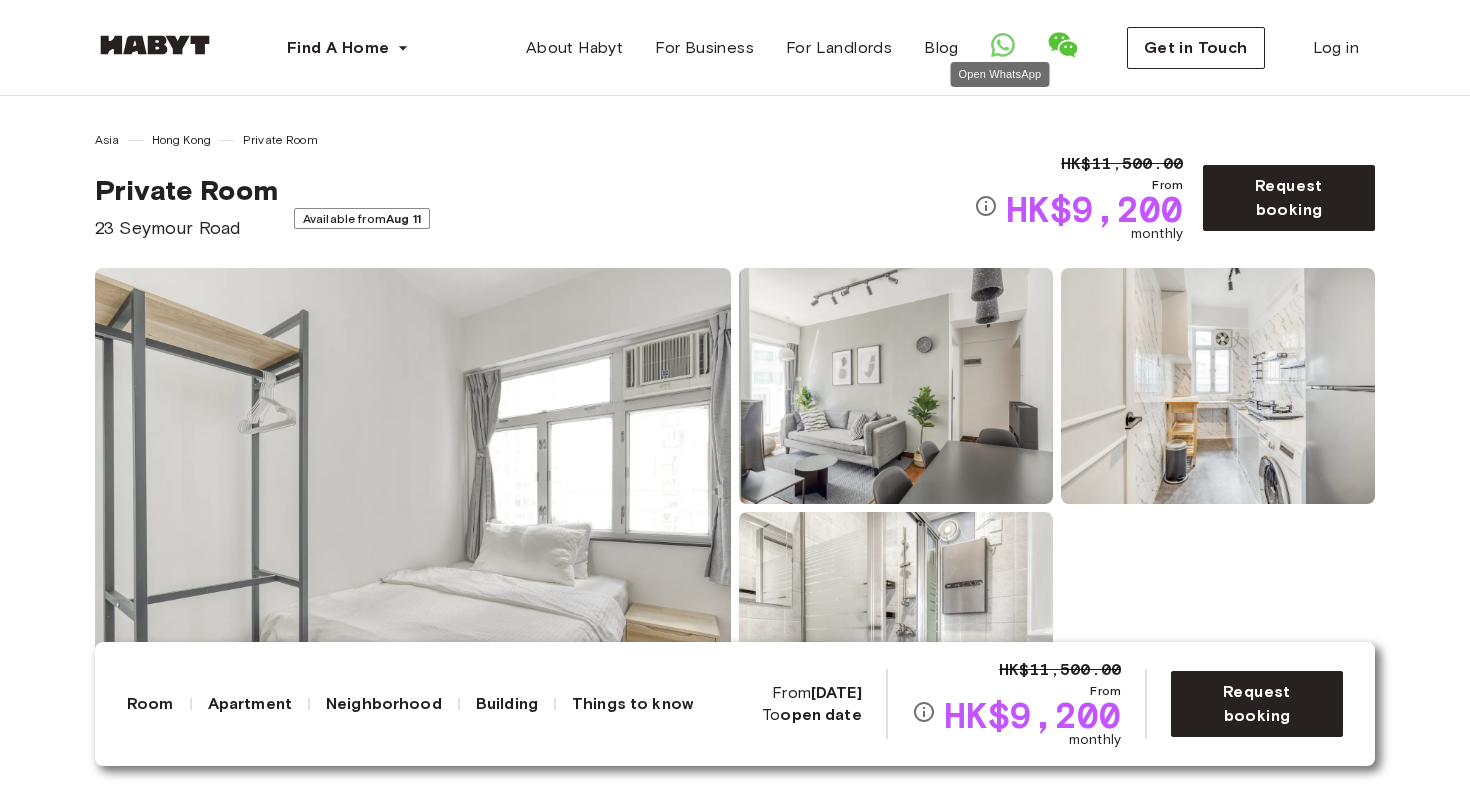 click 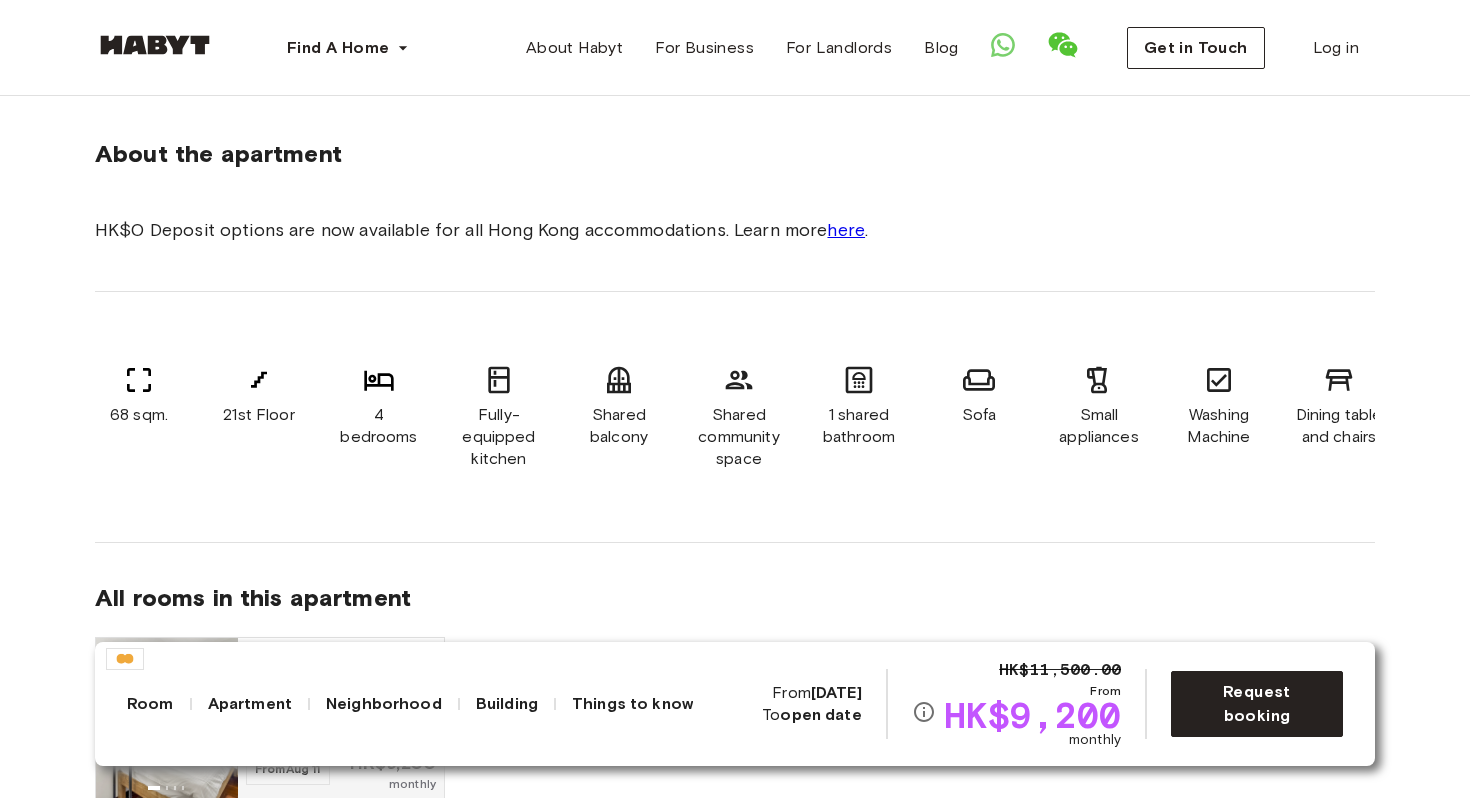 scroll, scrollTop: 1194, scrollLeft: 0, axis: vertical 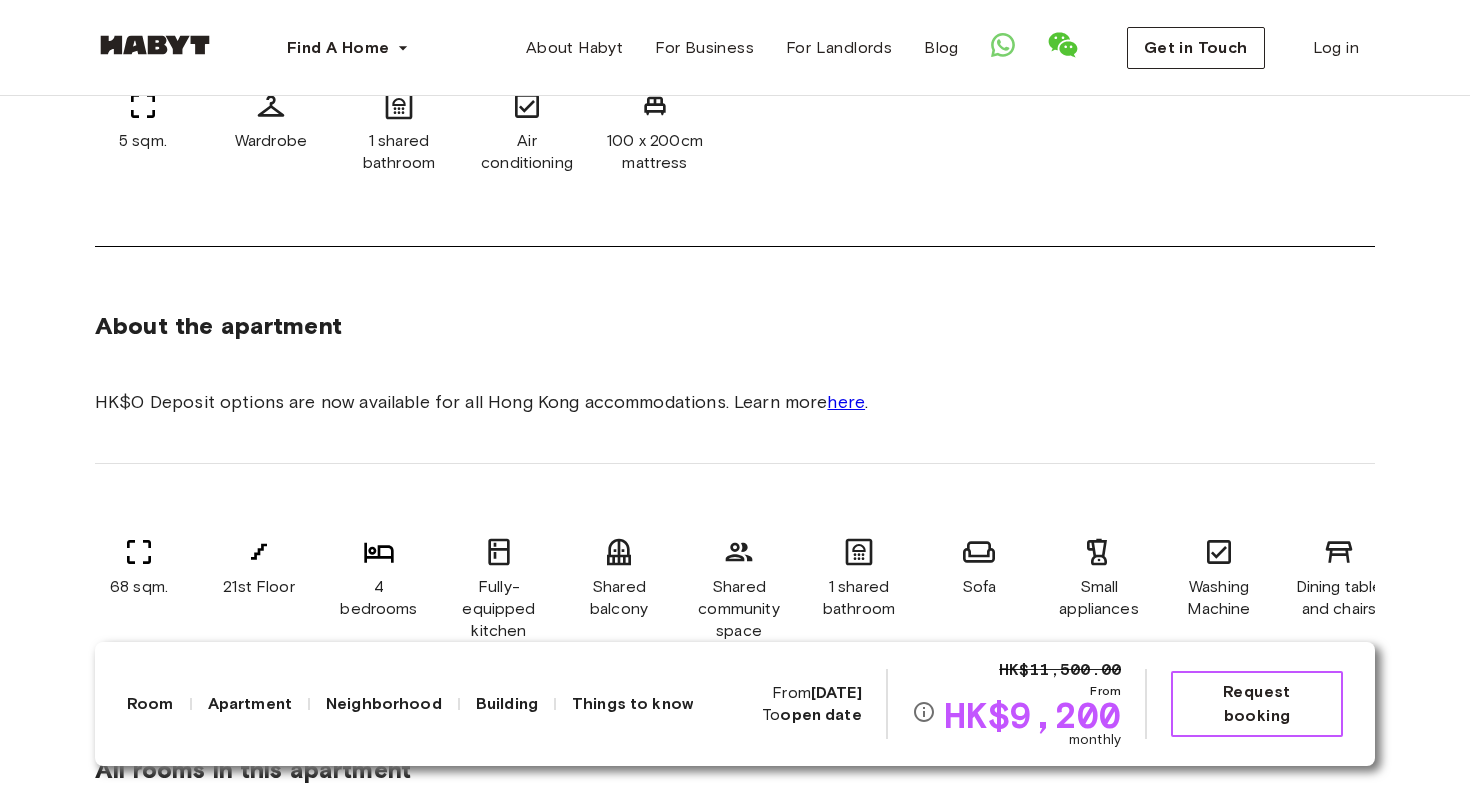 click on "Request booking" at bounding box center (1257, 704) 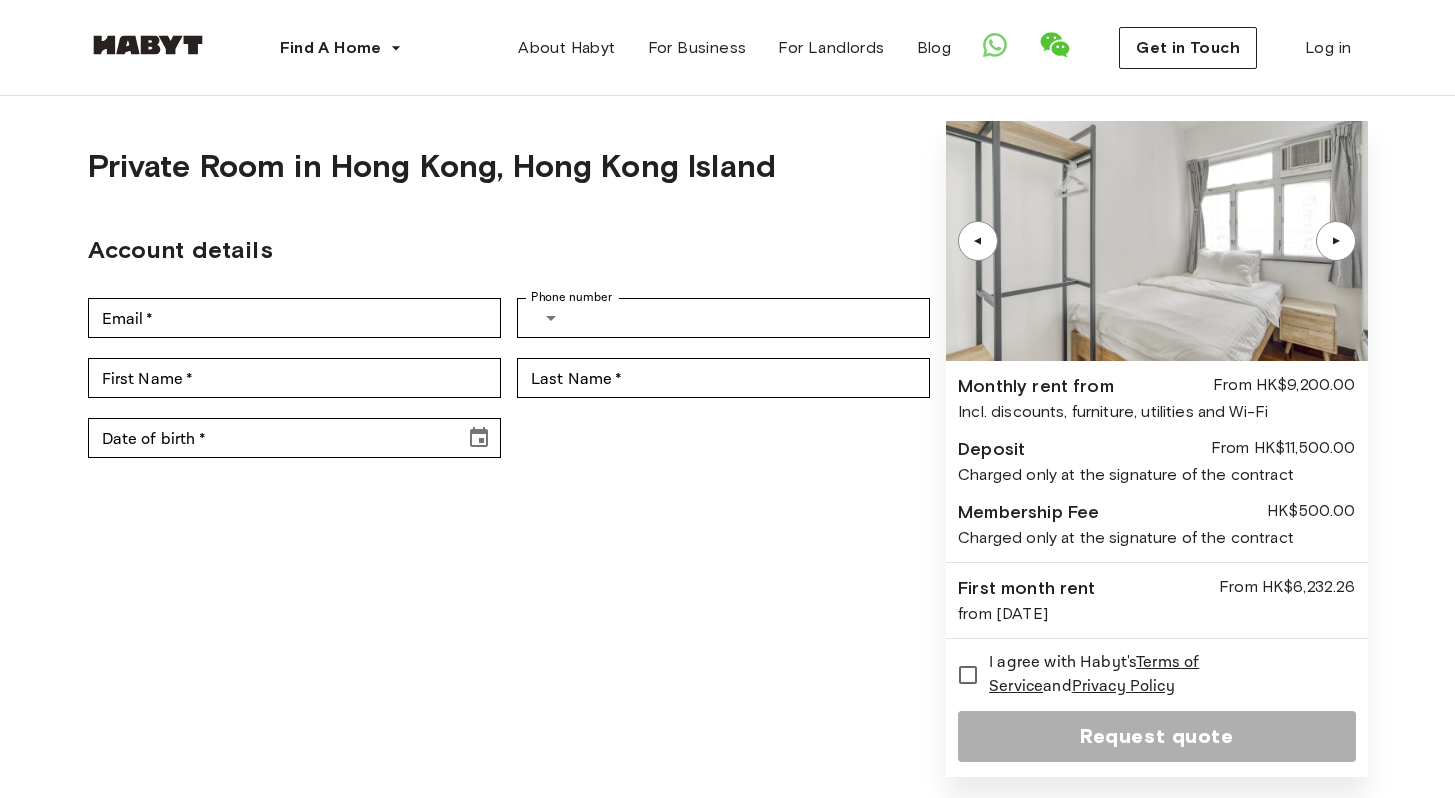 scroll, scrollTop: 0, scrollLeft: 0, axis: both 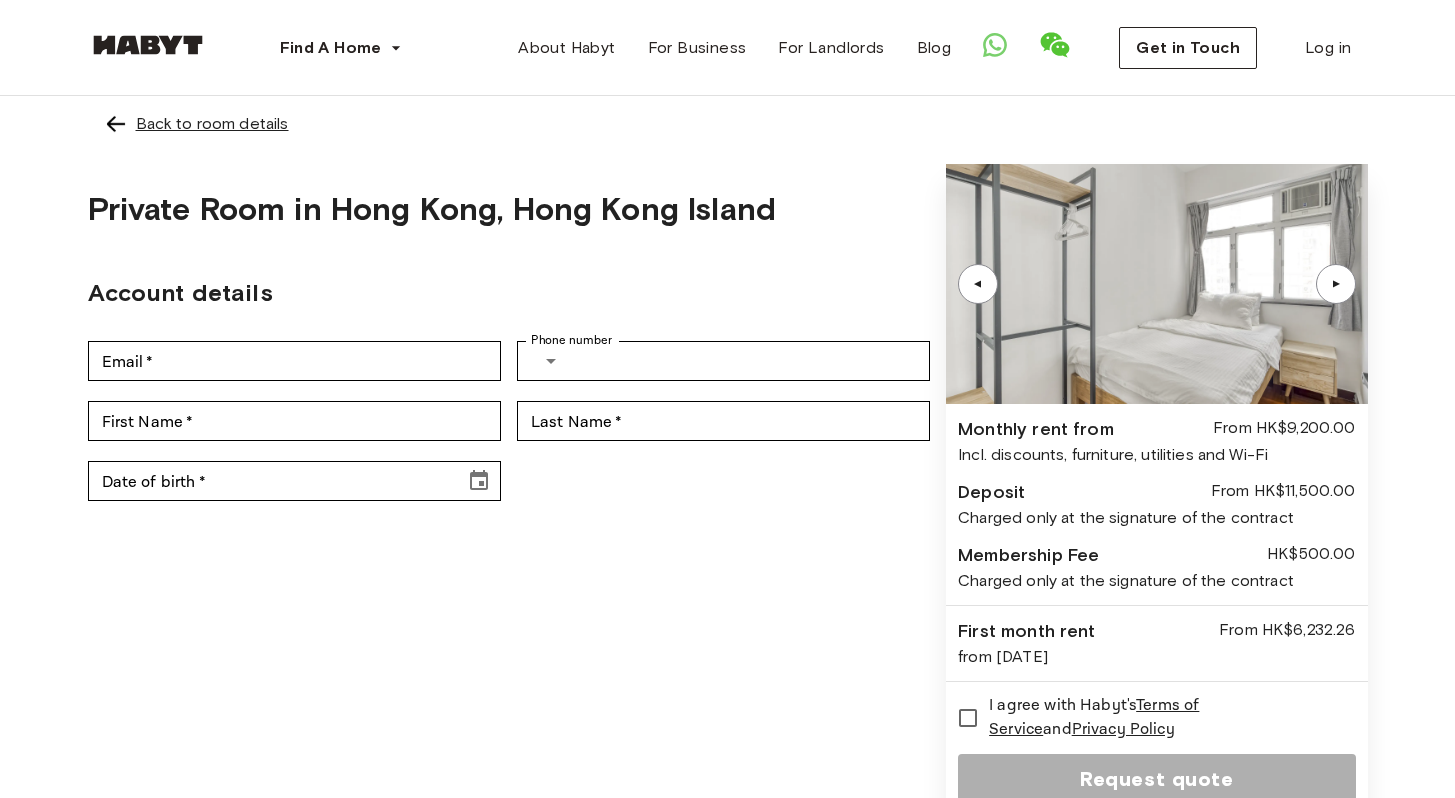 click on "Back to room details" at bounding box center [212, 124] 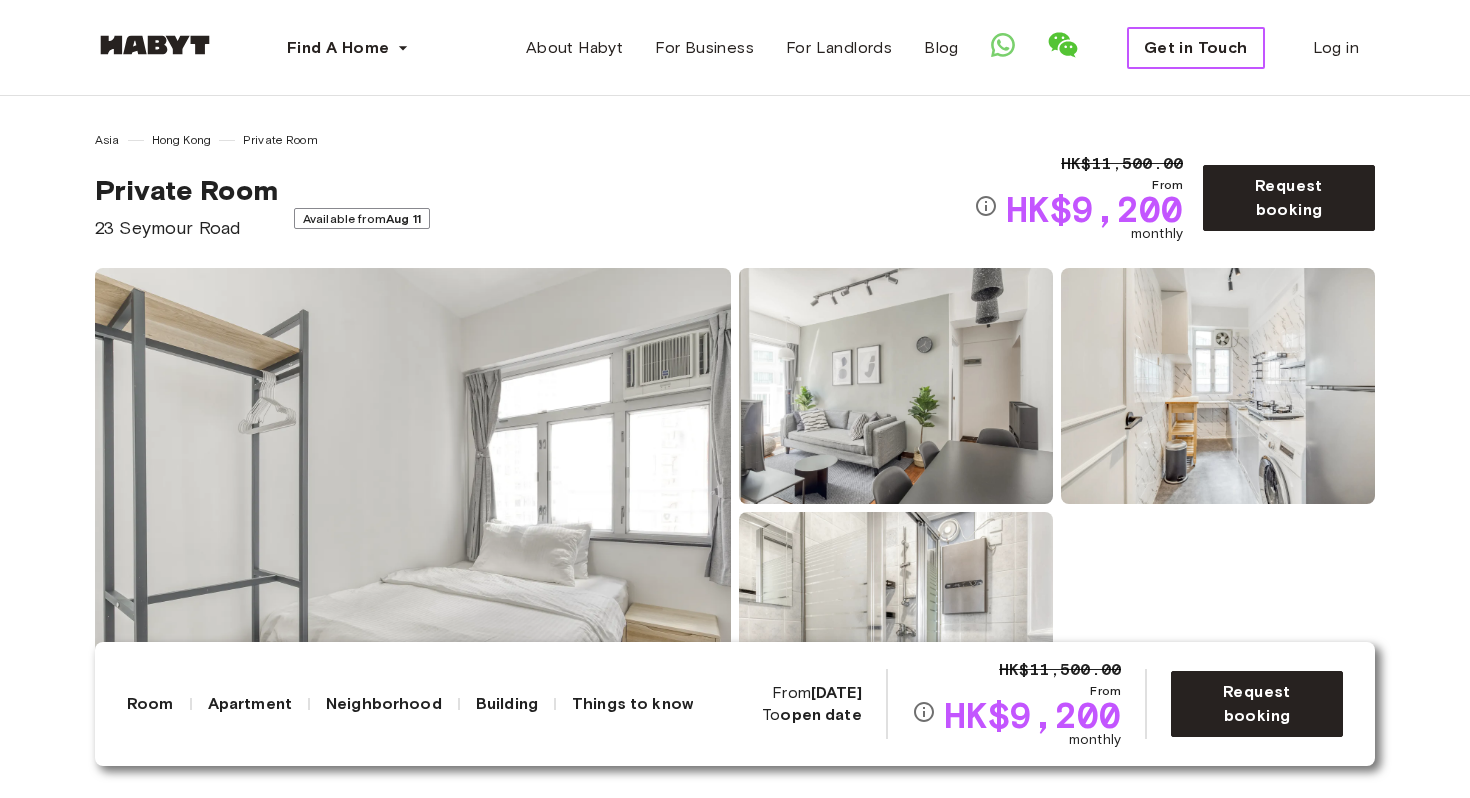 click on "Get in Touch" at bounding box center (1196, 48) 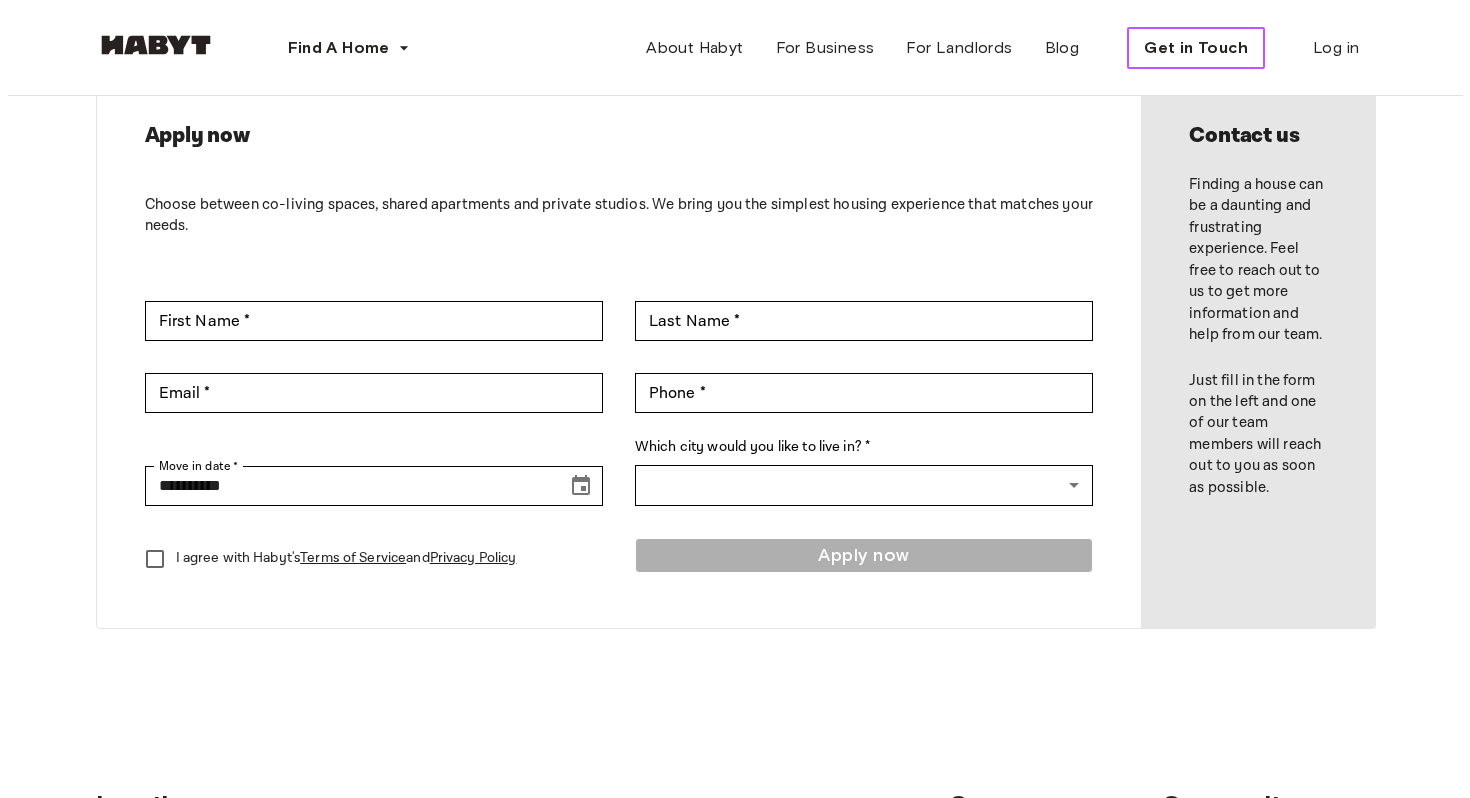 scroll, scrollTop: 0, scrollLeft: 0, axis: both 